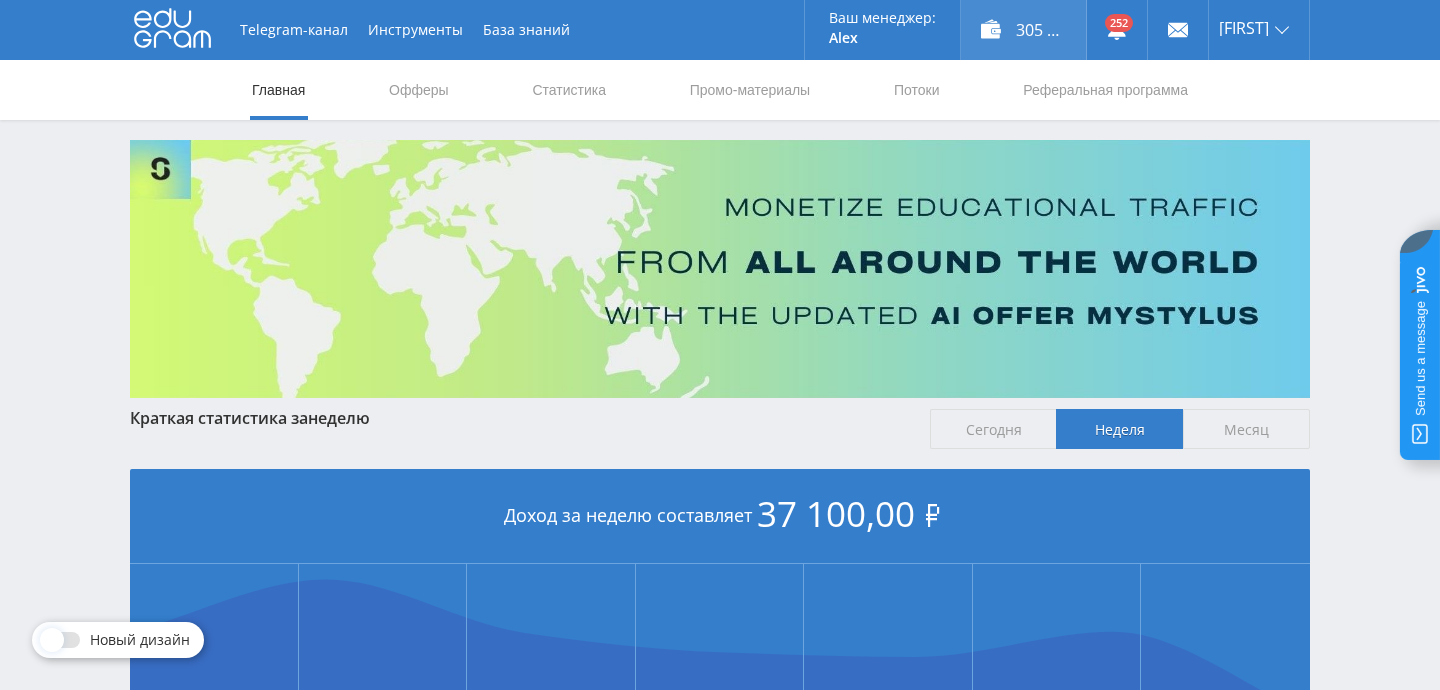 scroll, scrollTop: 0, scrollLeft: 0, axis: both 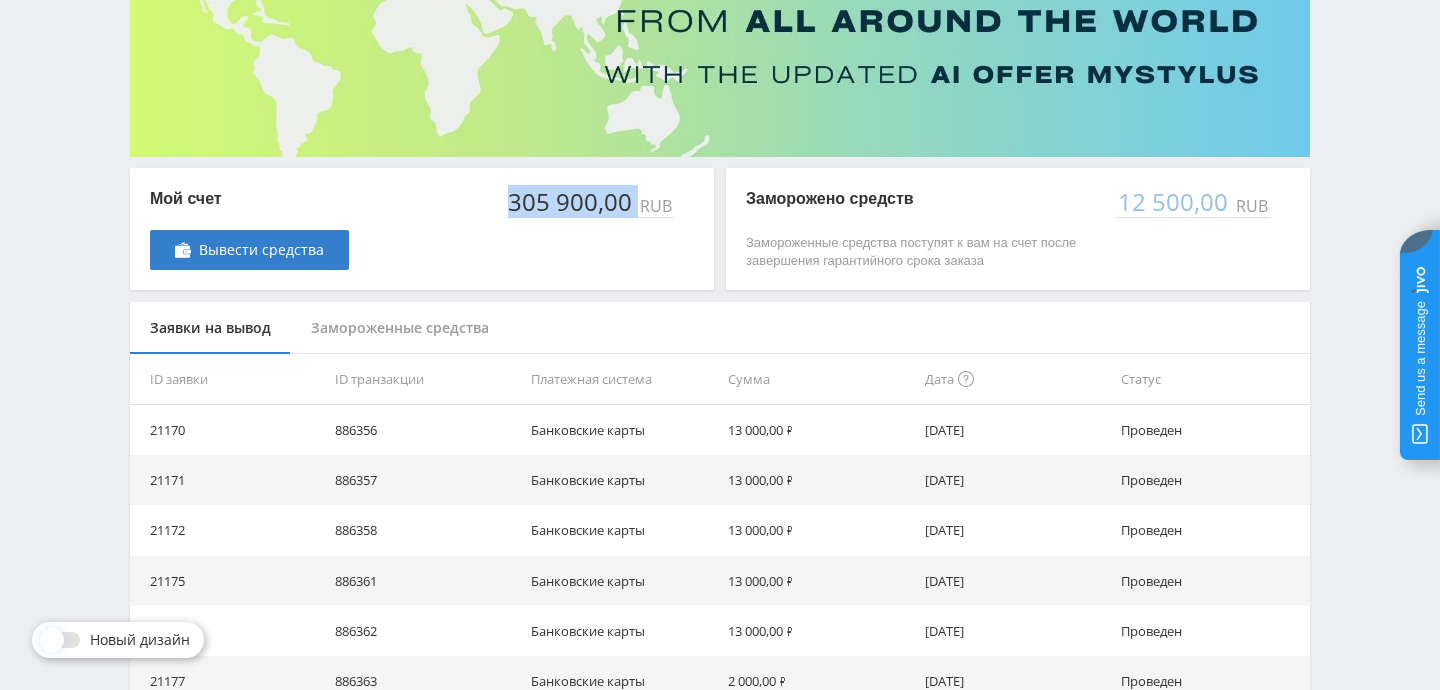 drag, startPoint x: 510, startPoint y: 196, endPoint x: 637, endPoint y: 206, distance: 127.39309 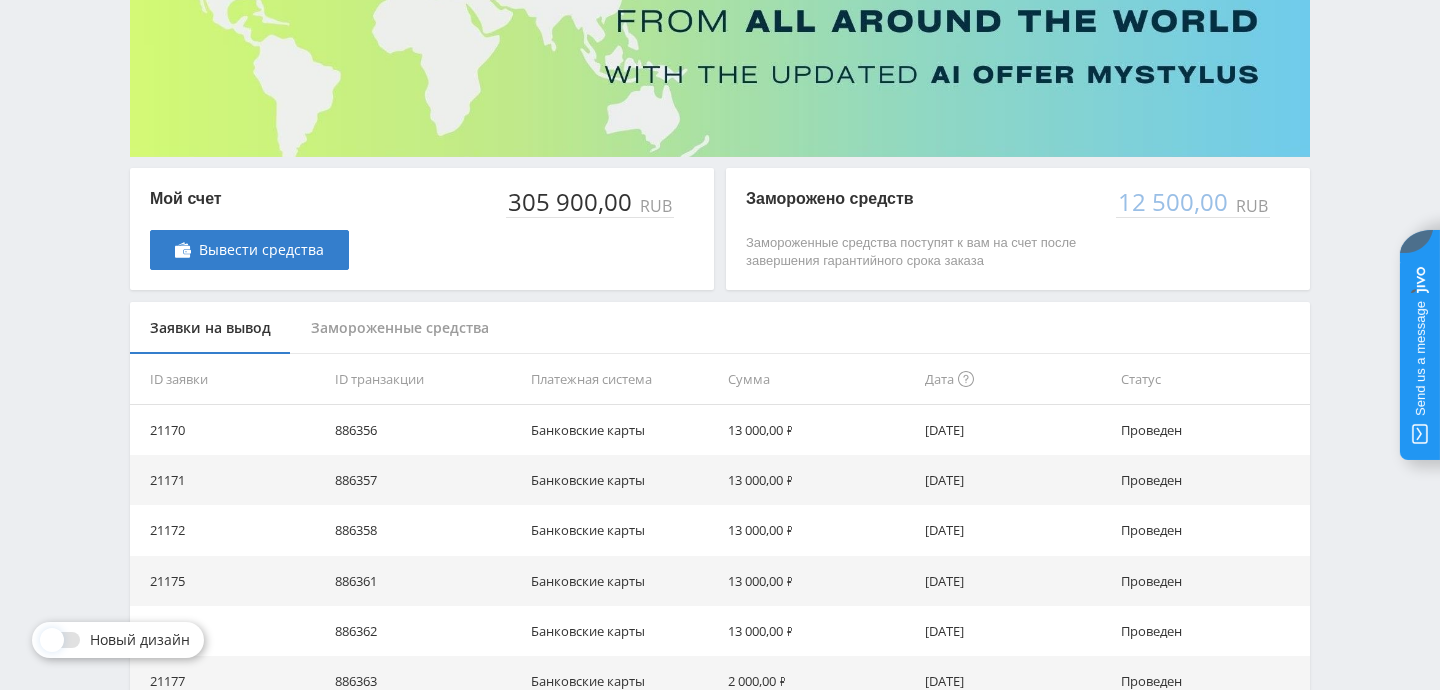 scroll, scrollTop: 0, scrollLeft: 0, axis: both 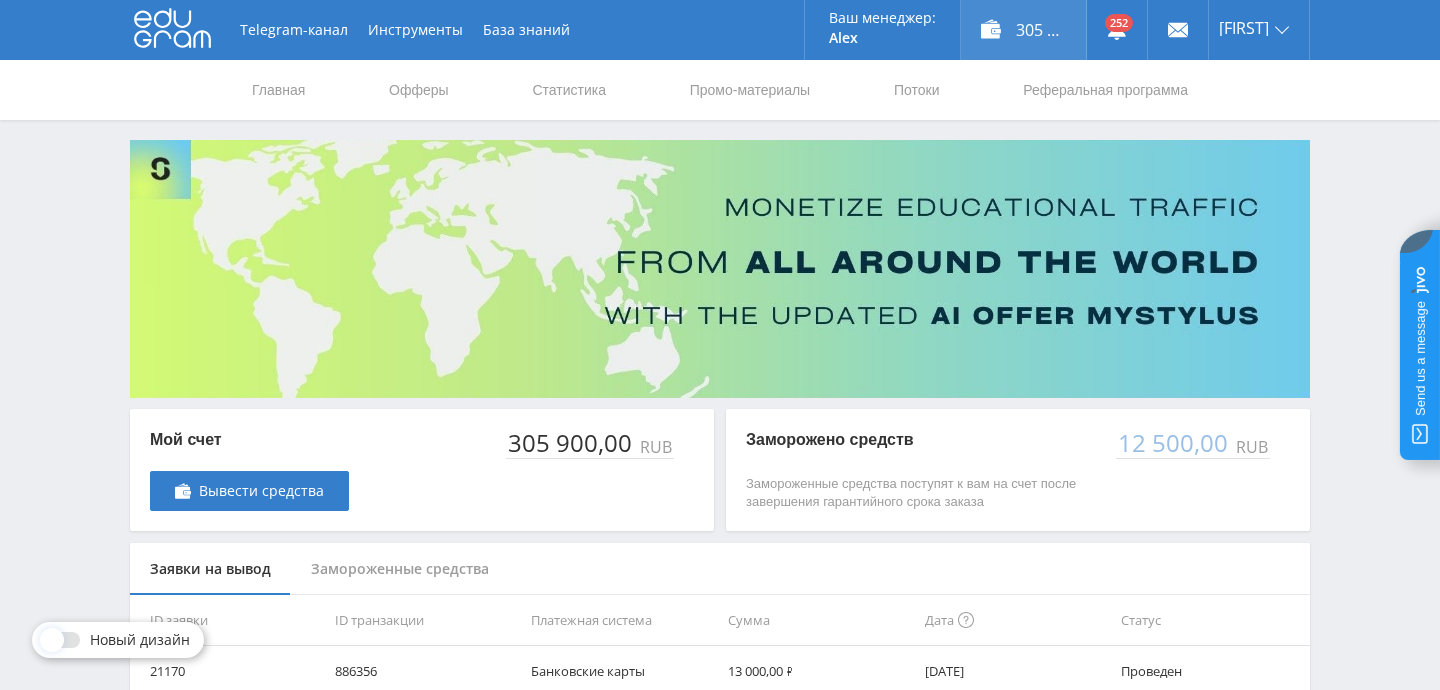 click on "305 900,00 ₽" at bounding box center (1023, 30) 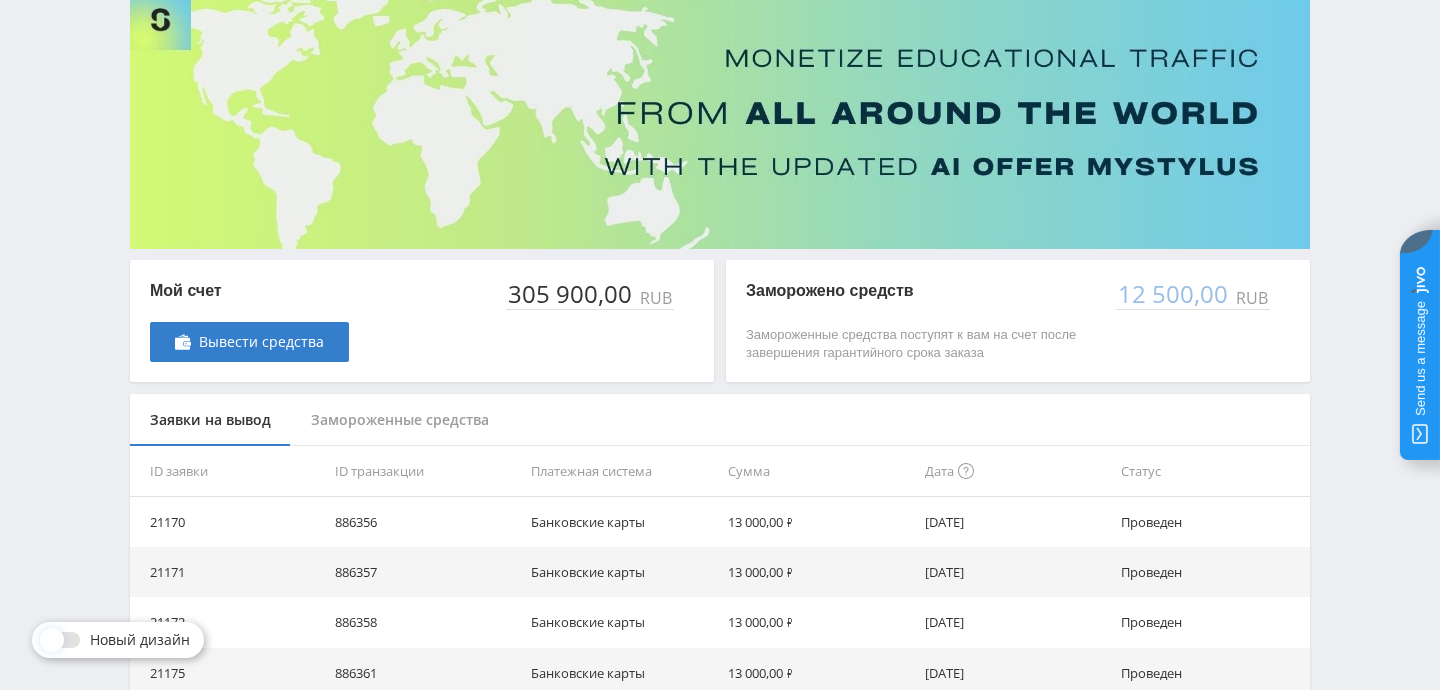scroll, scrollTop: 0, scrollLeft: 0, axis: both 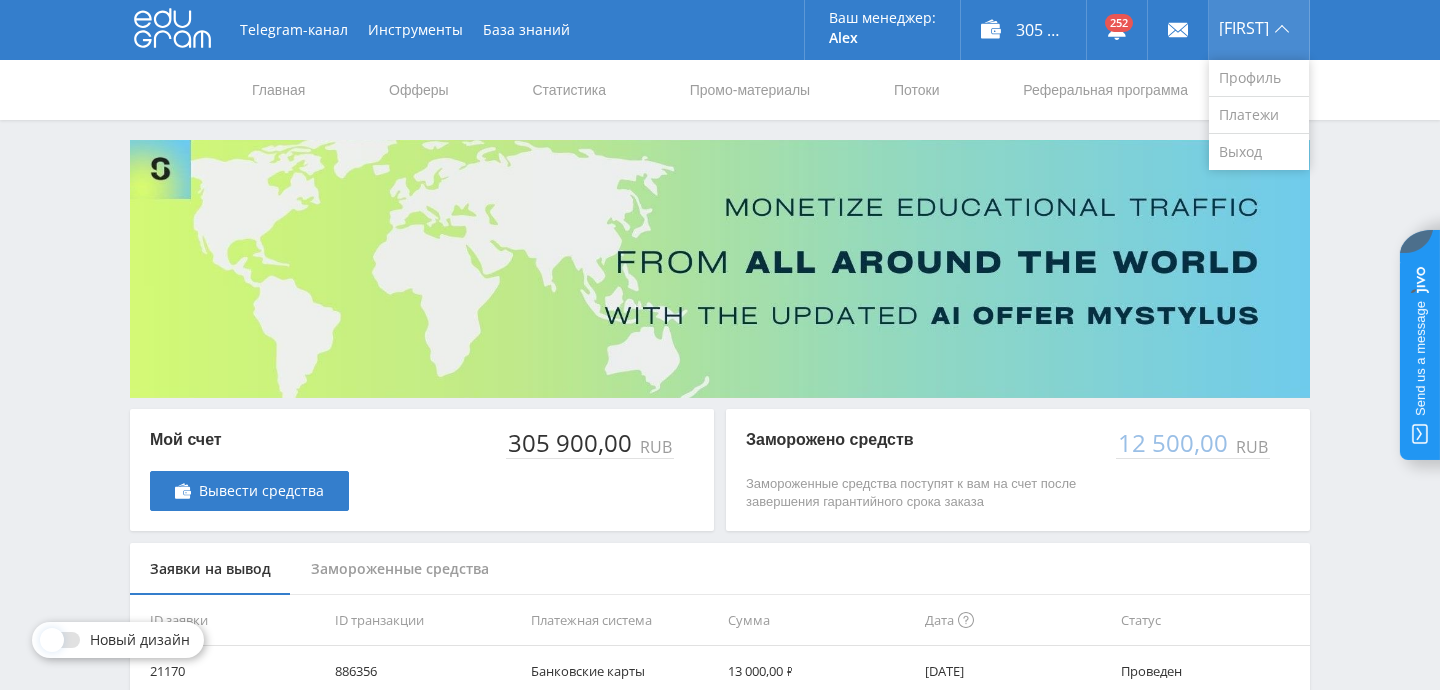 click on "[FIRST]" at bounding box center [1244, 28] 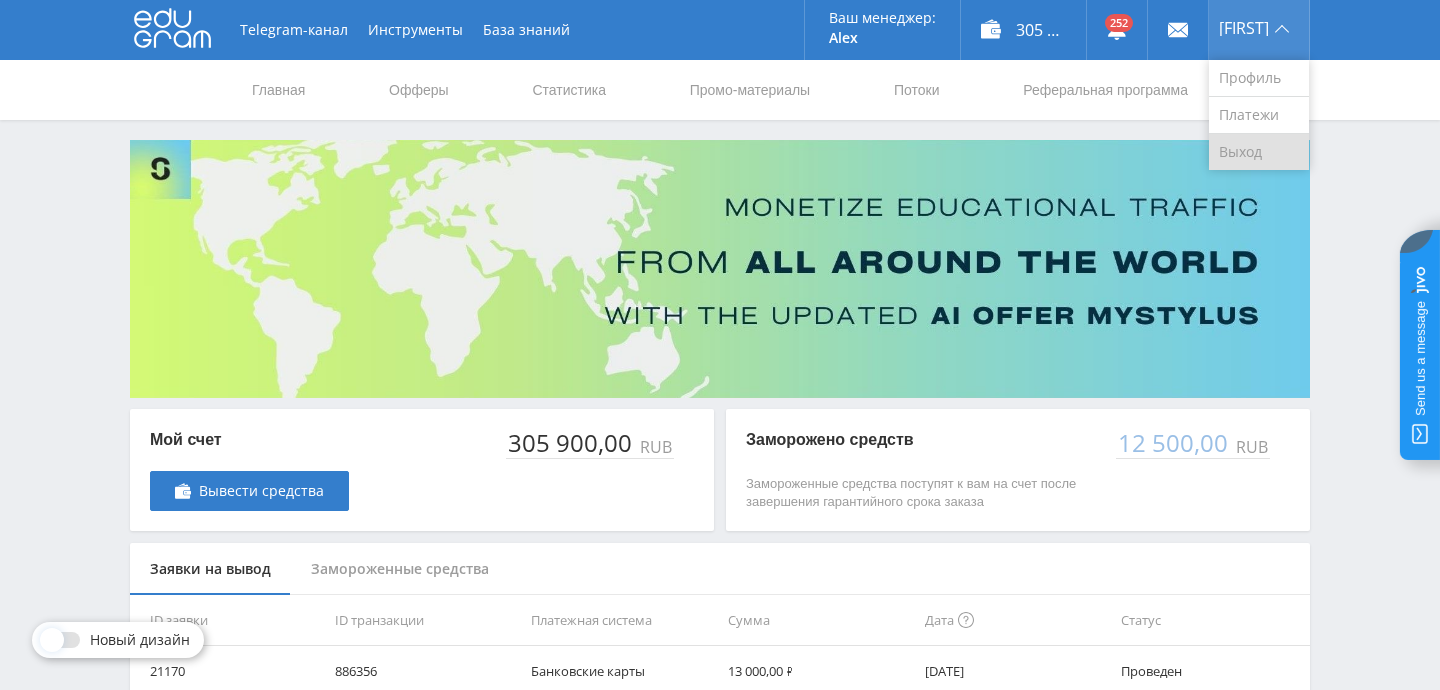 click on "Выход" at bounding box center (1259, 152) 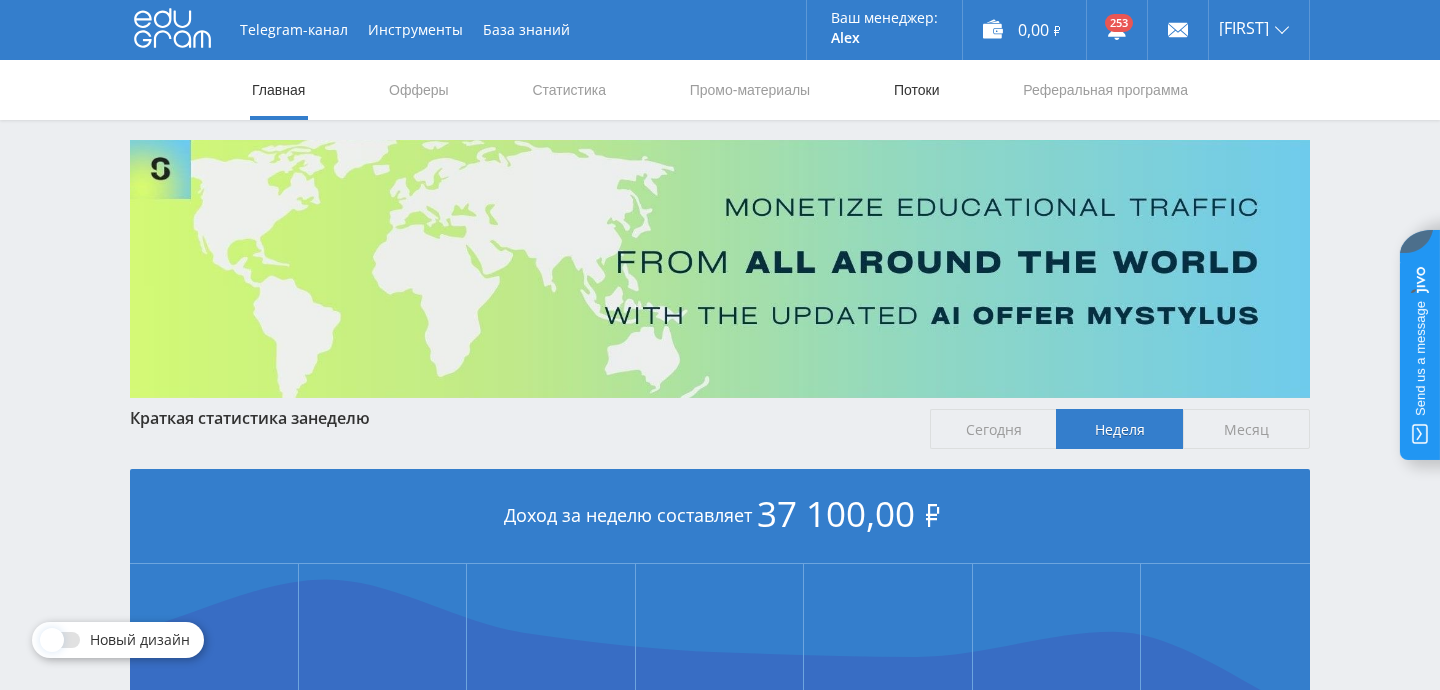 scroll, scrollTop: 0, scrollLeft: 0, axis: both 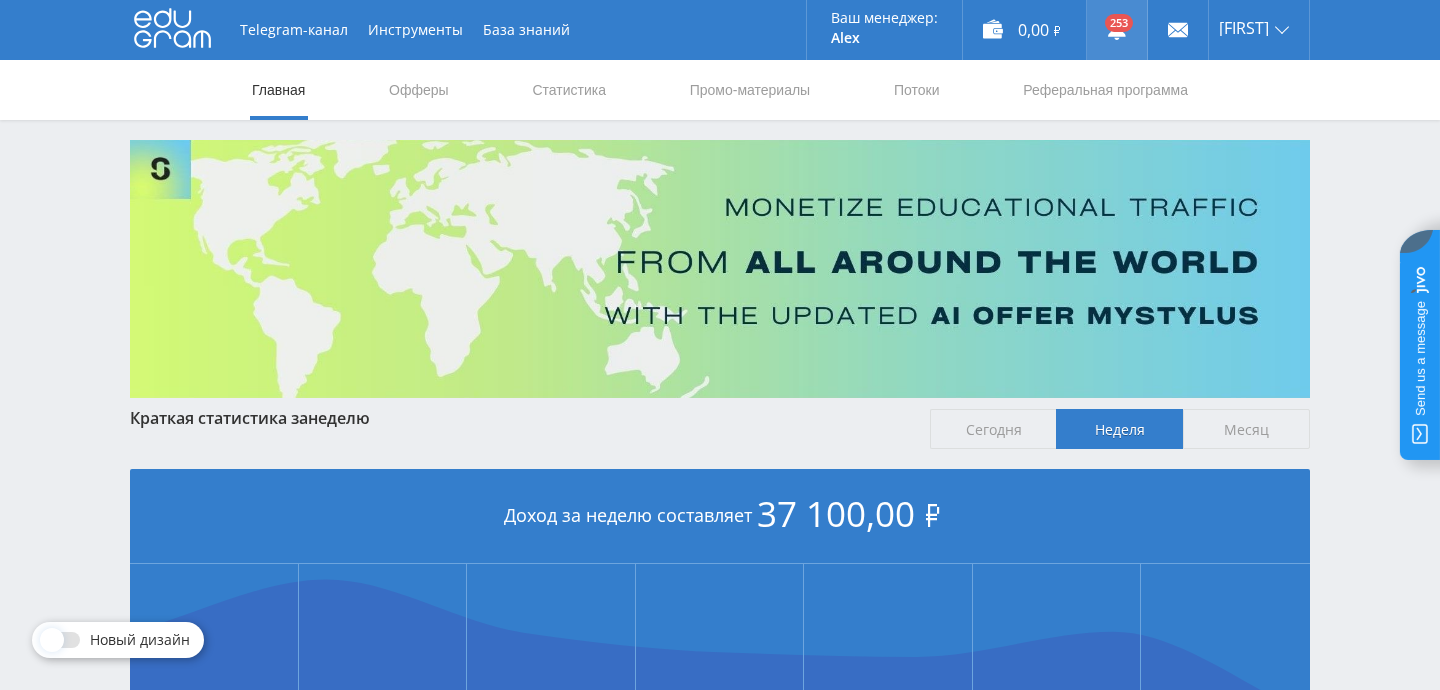 click at bounding box center [1117, 30] 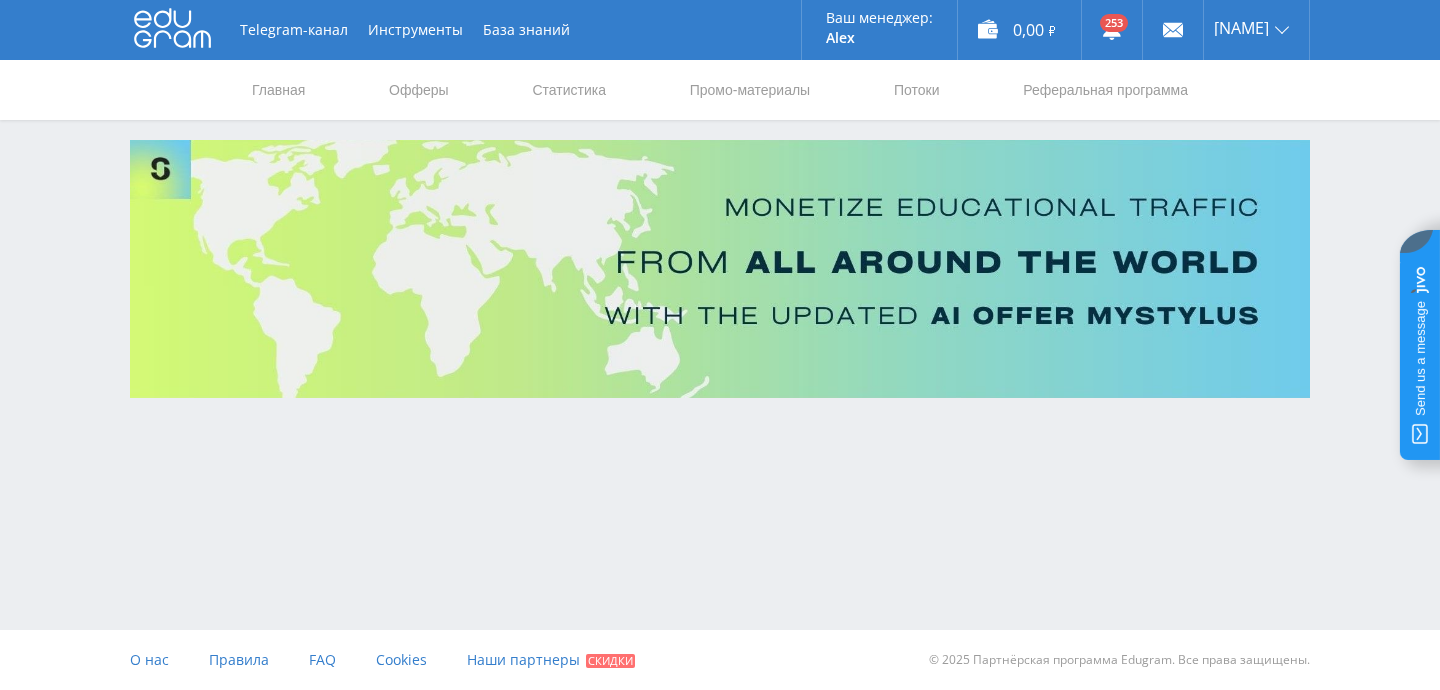 scroll, scrollTop: 0, scrollLeft: 0, axis: both 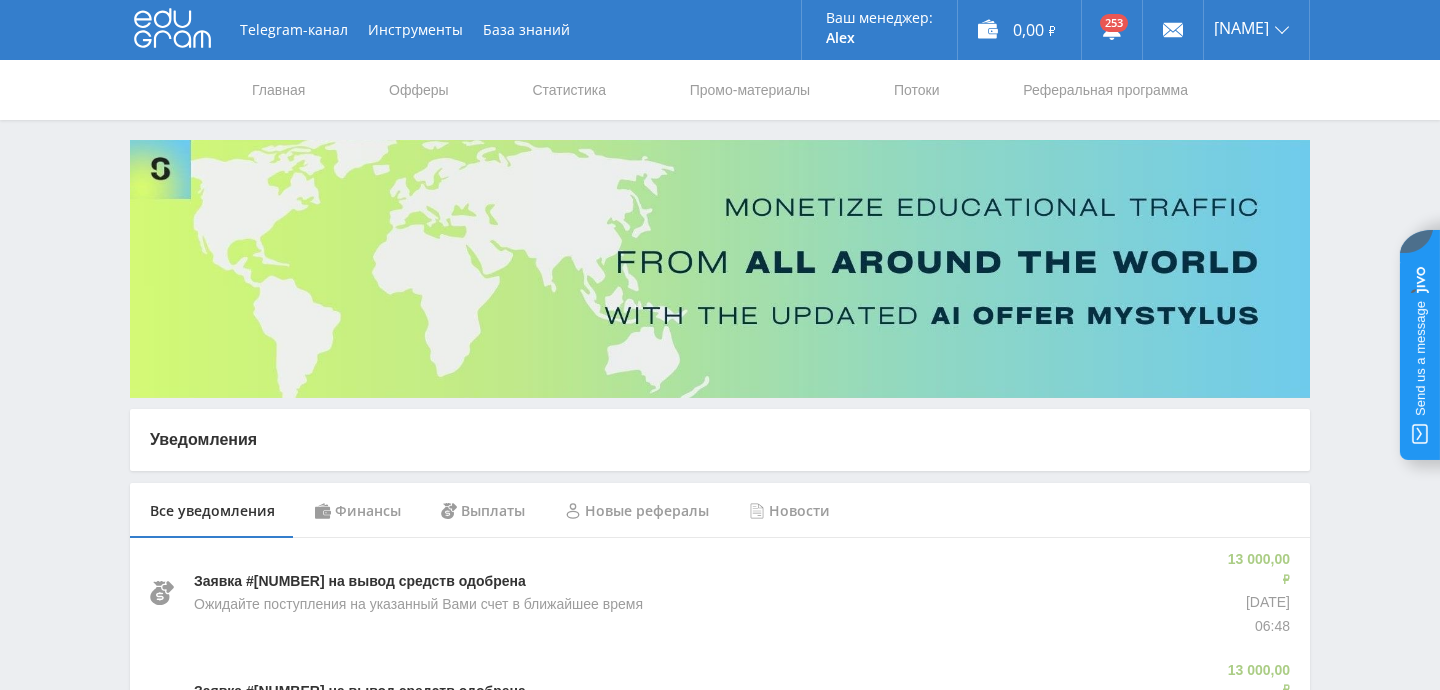 click on "Финансы" at bounding box center (358, 511) 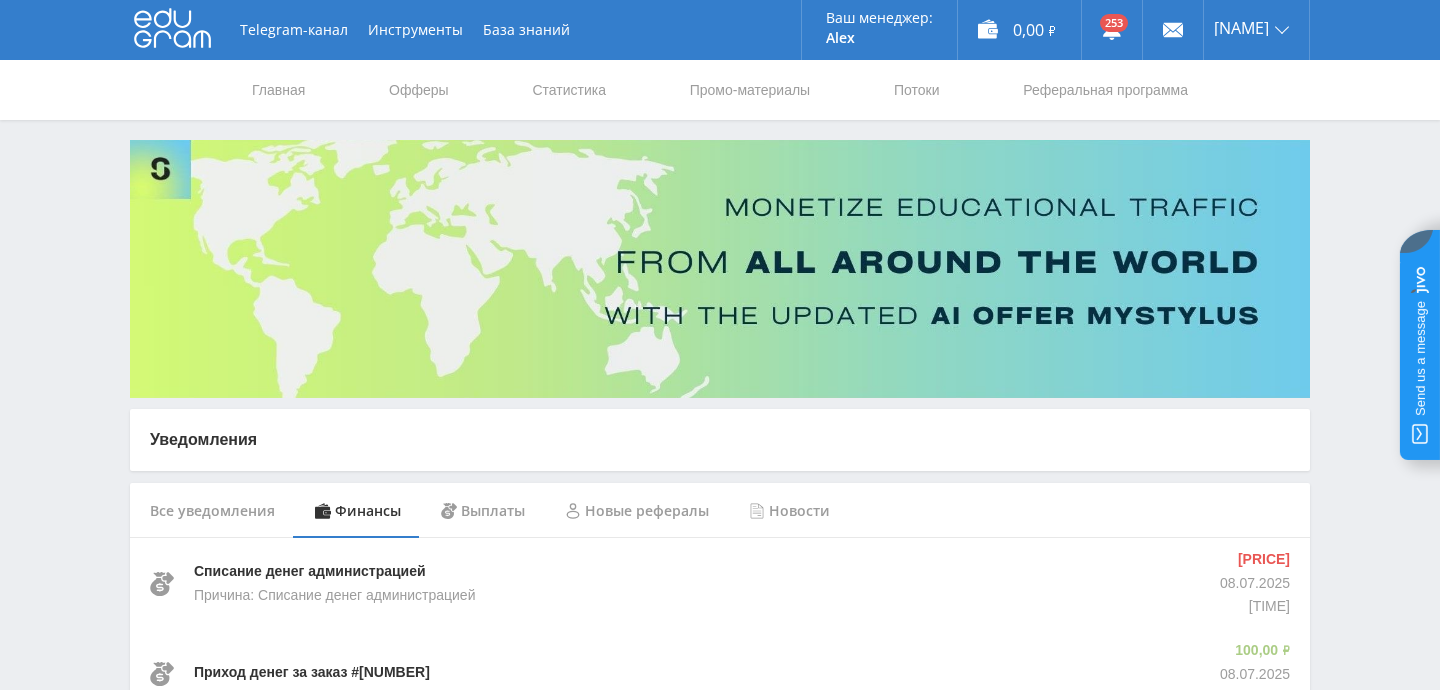 click on "Финансы" at bounding box center (358, 511) 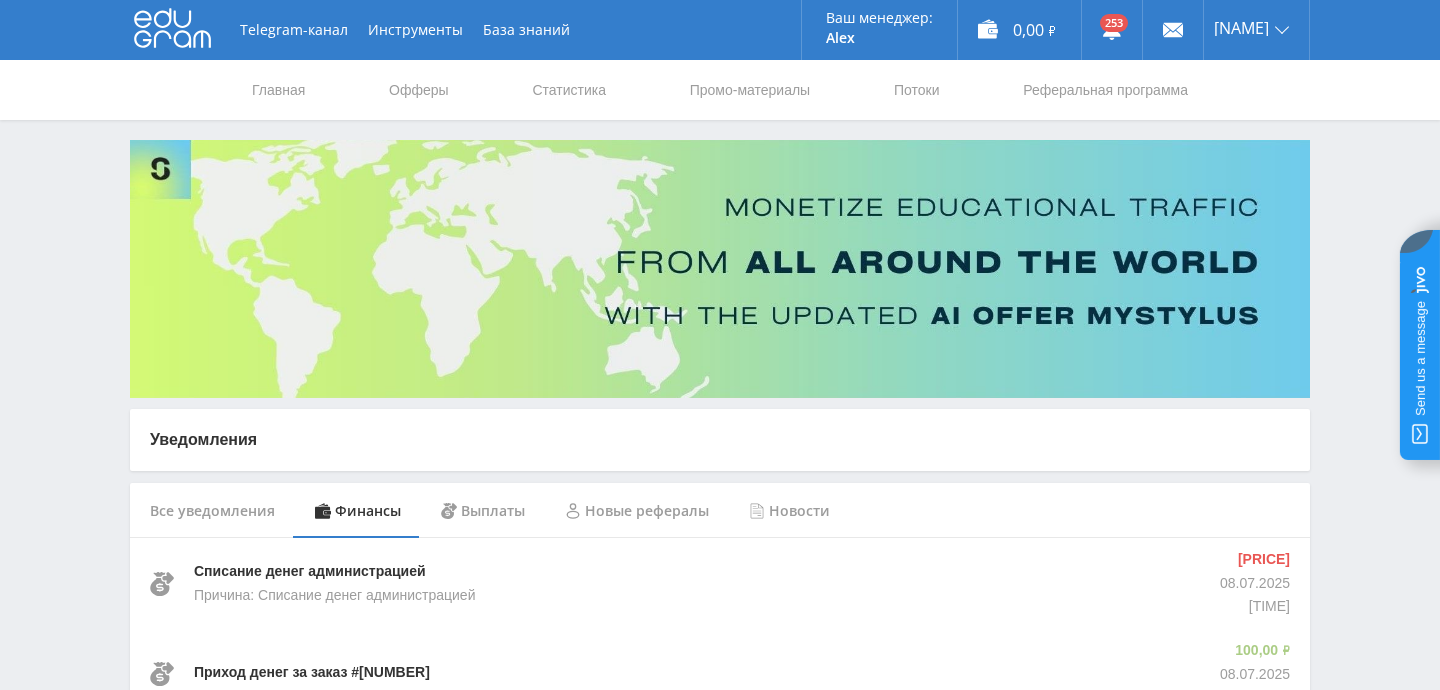 scroll, scrollTop: 124, scrollLeft: 0, axis: vertical 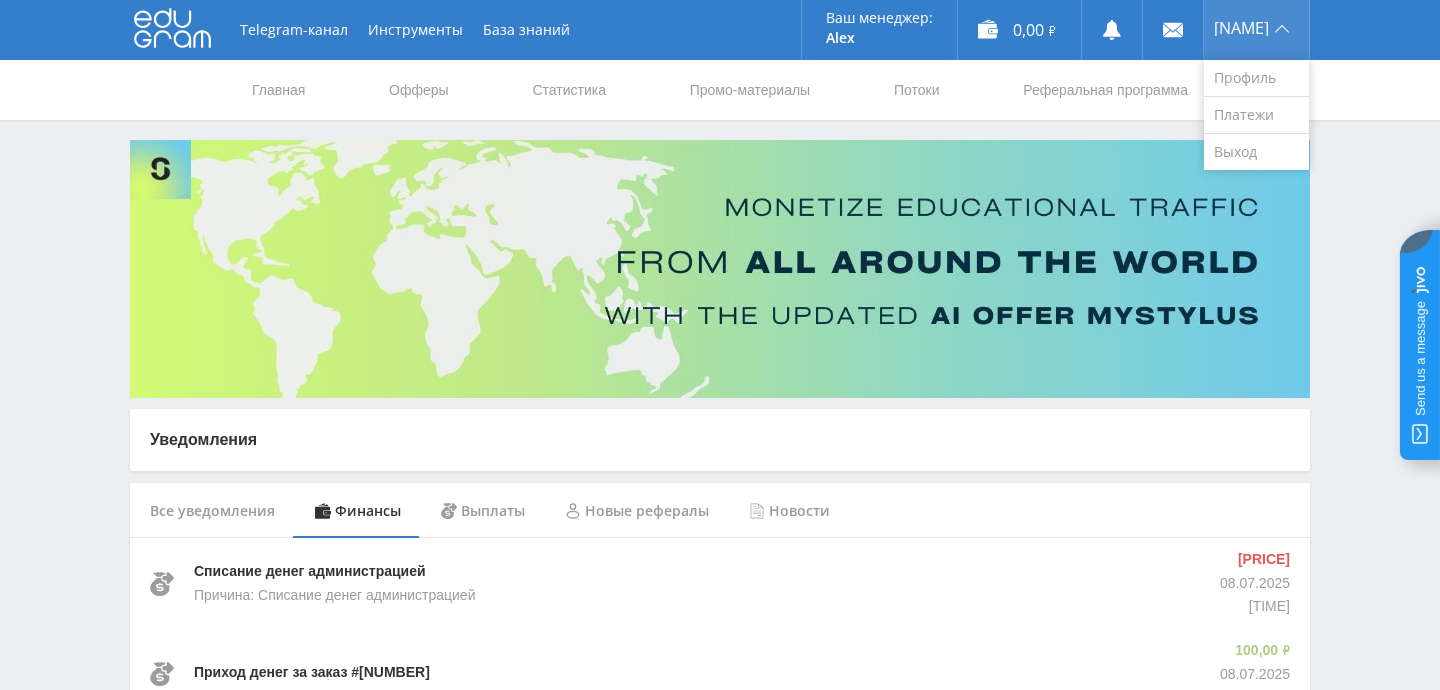 click on "Михаил" at bounding box center [1241, 28] 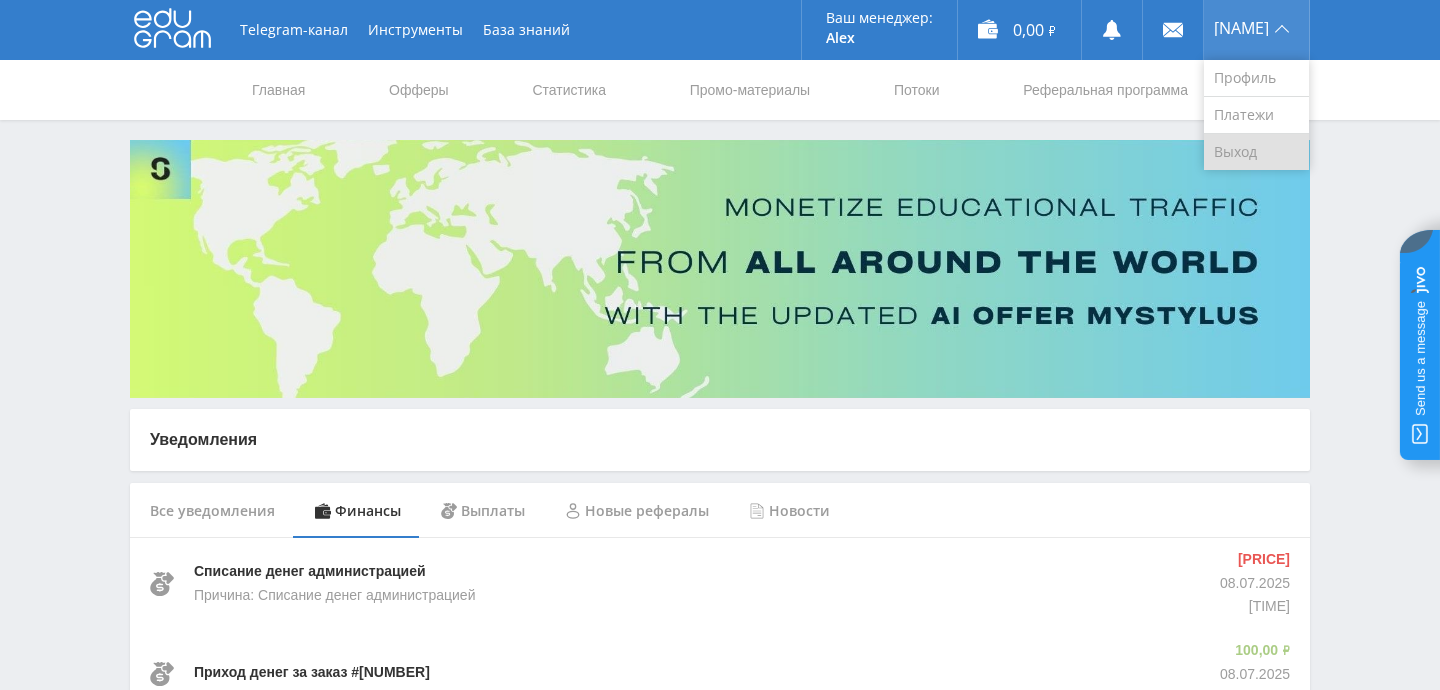 click on "Выход" at bounding box center [1256, 152] 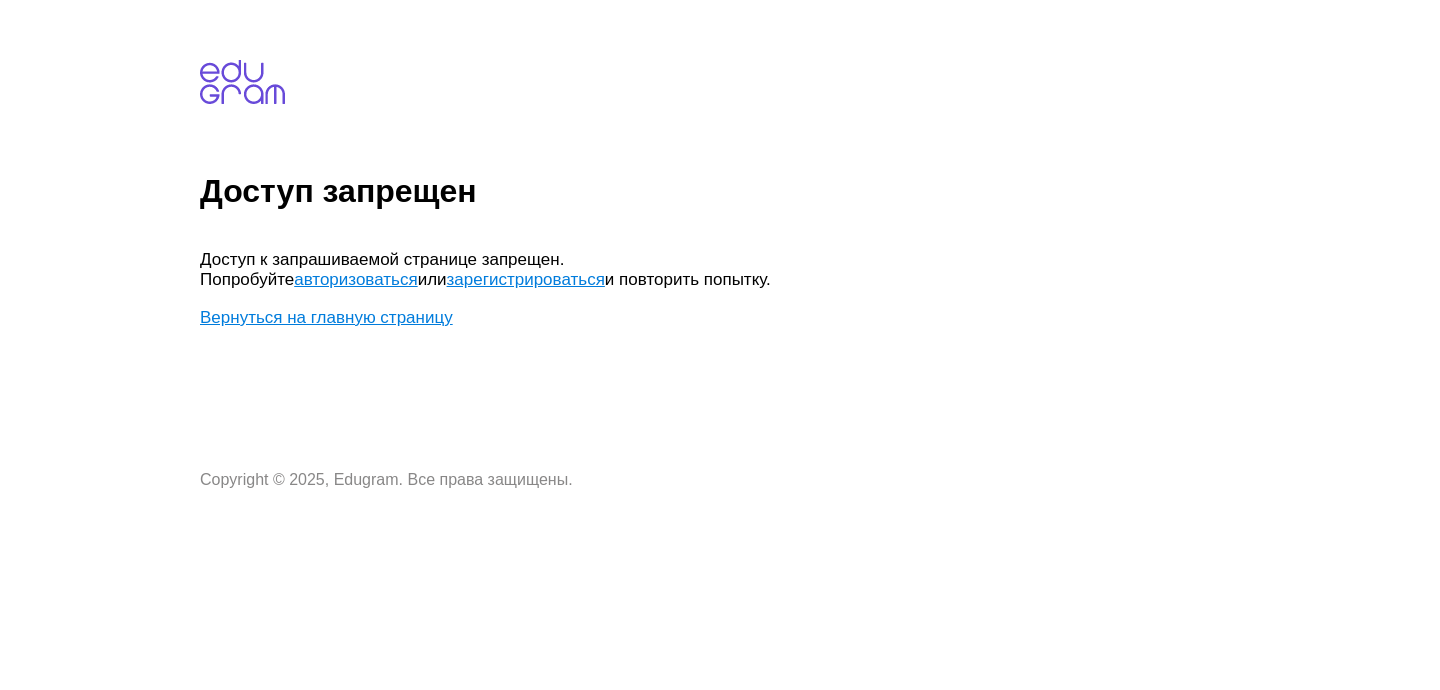 scroll, scrollTop: 0, scrollLeft: 0, axis: both 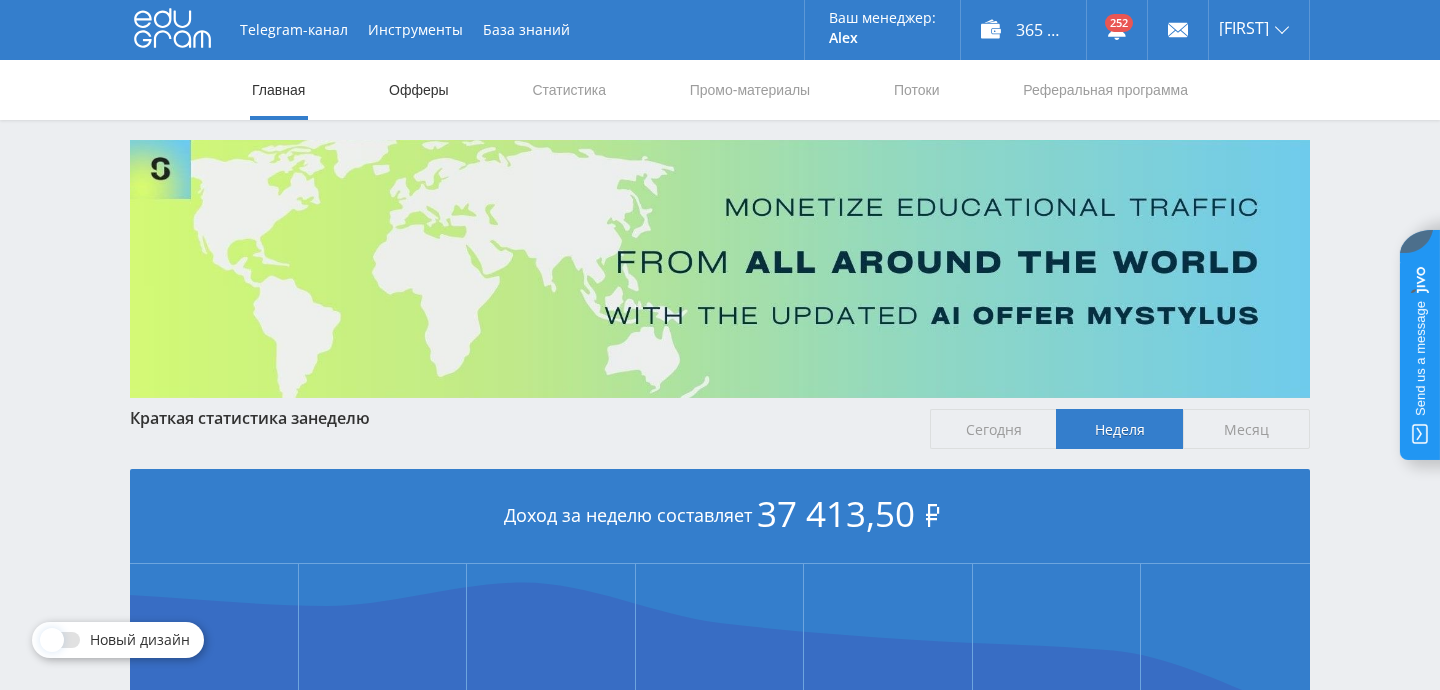 click on "Офферы" at bounding box center (419, 90) 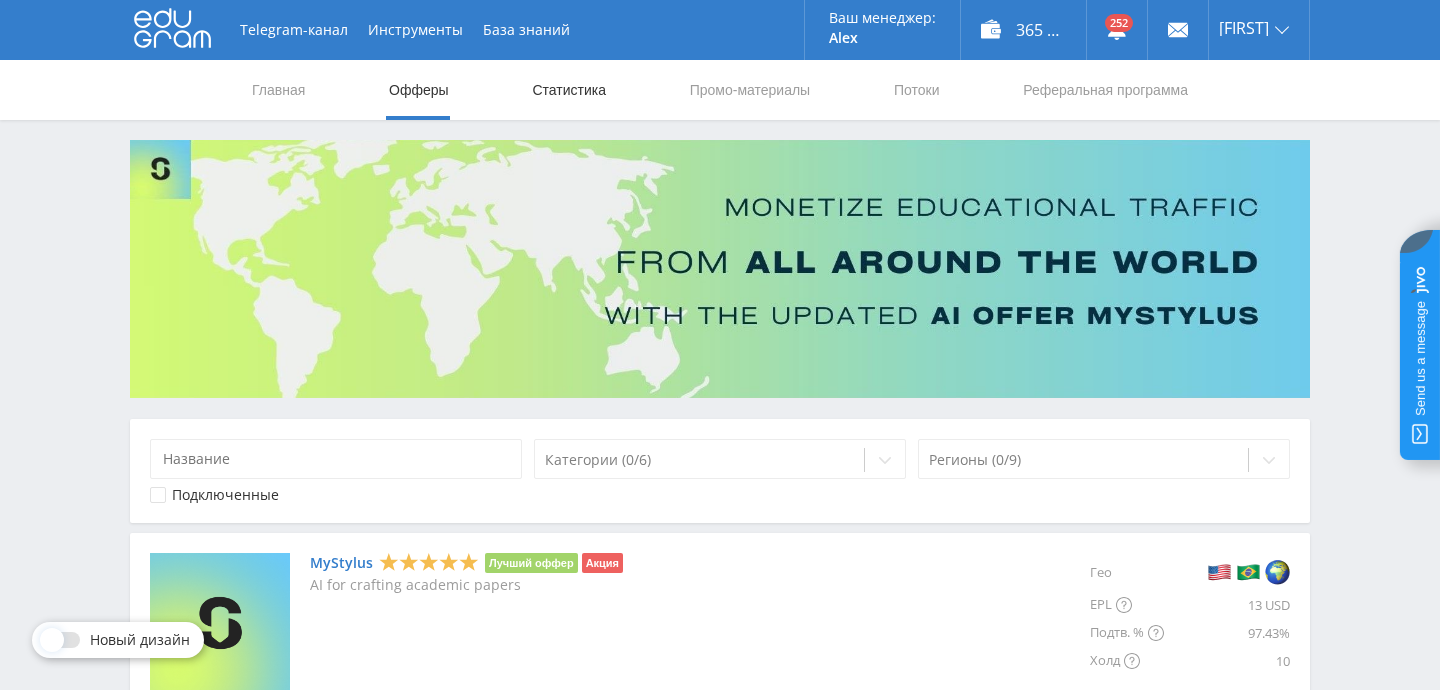 click on "Статистика" at bounding box center [569, 90] 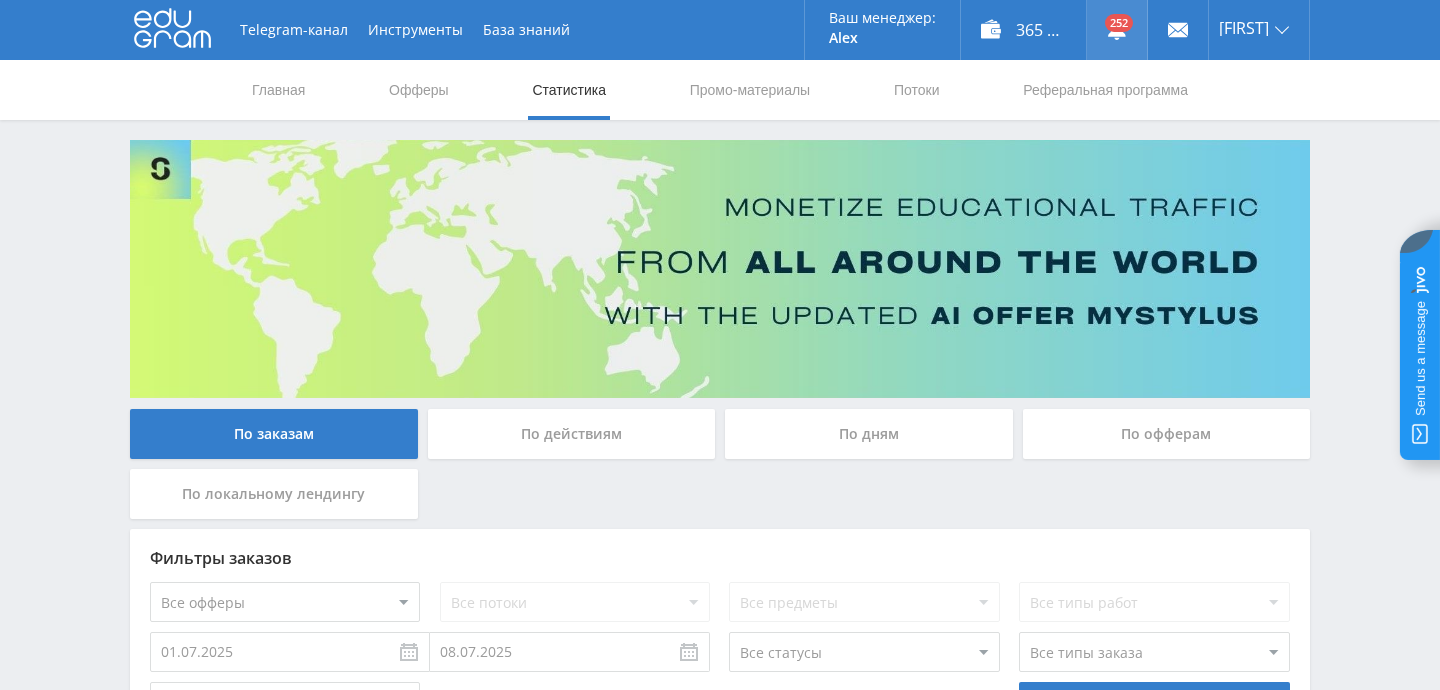 click at bounding box center (1117, 30) 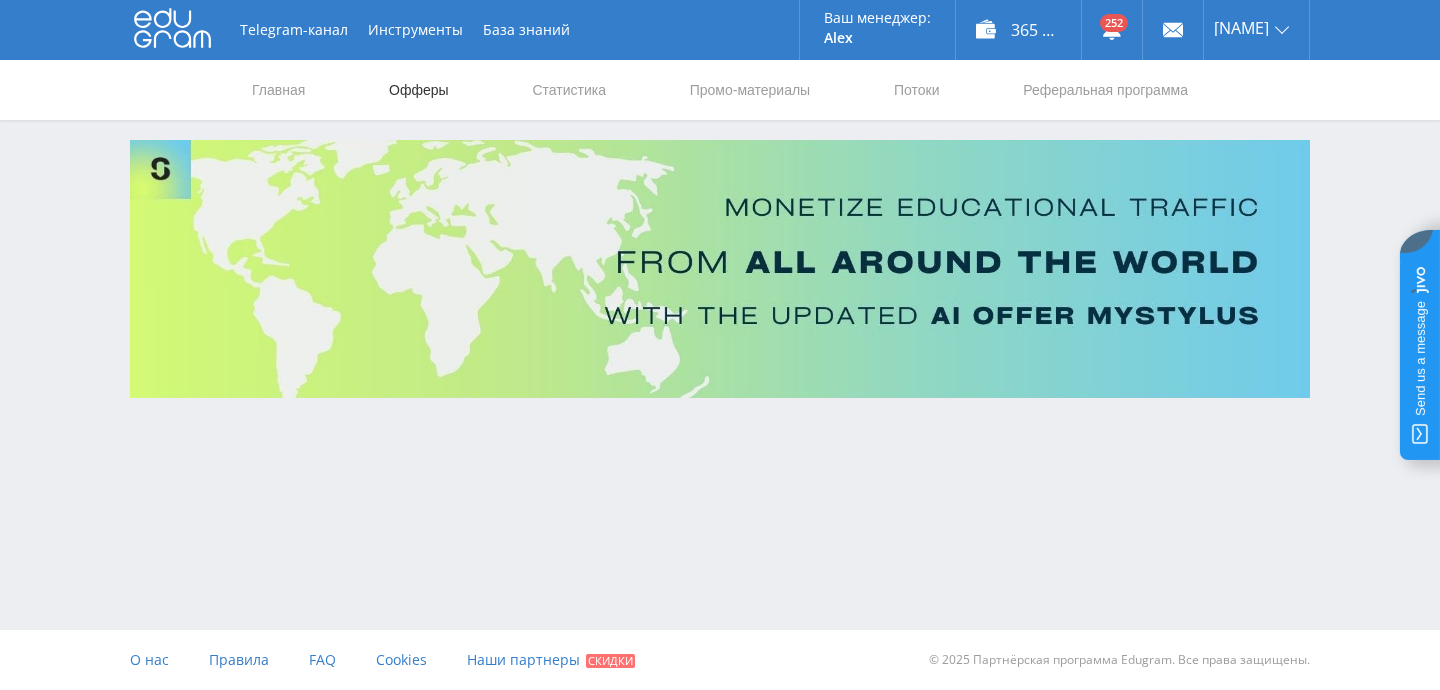 scroll, scrollTop: 0, scrollLeft: 0, axis: both 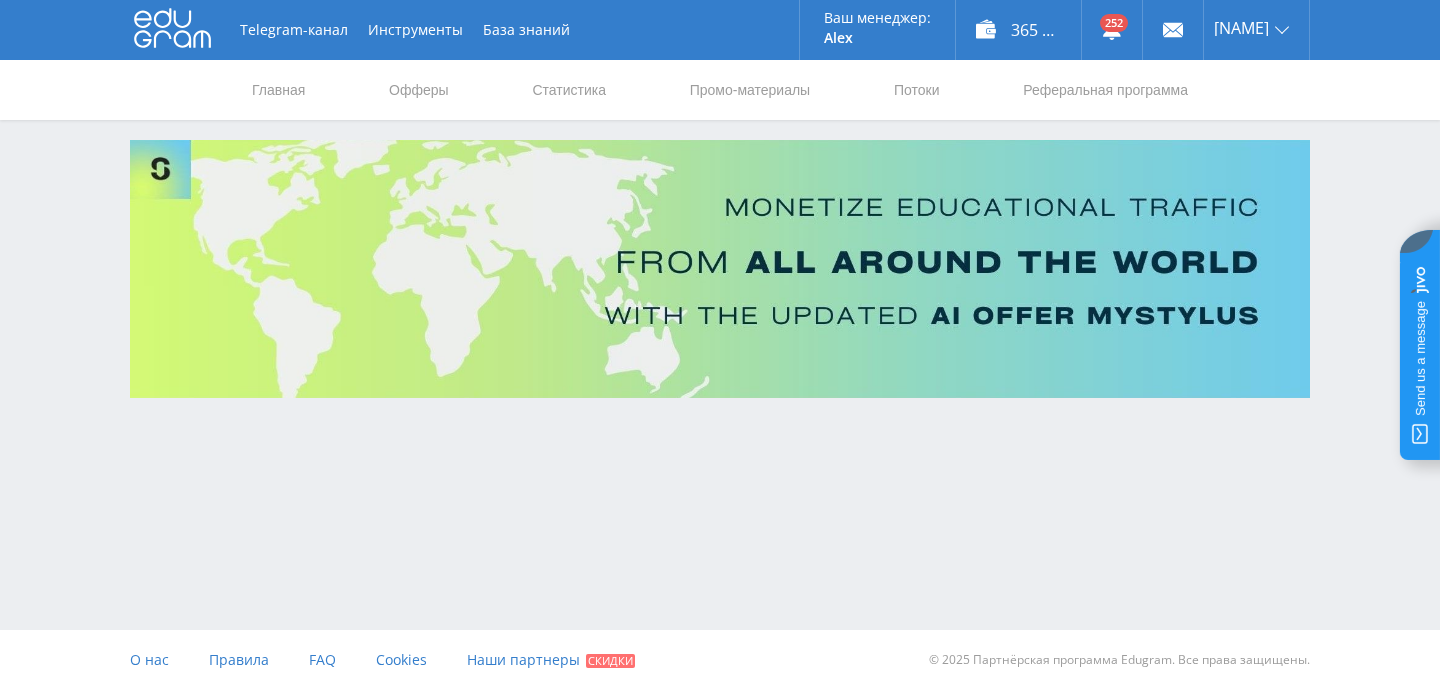 click on "Главная Офферы Статистика Промо-материалы Потоки Реферальная программа" at bounding box center (720, 90) 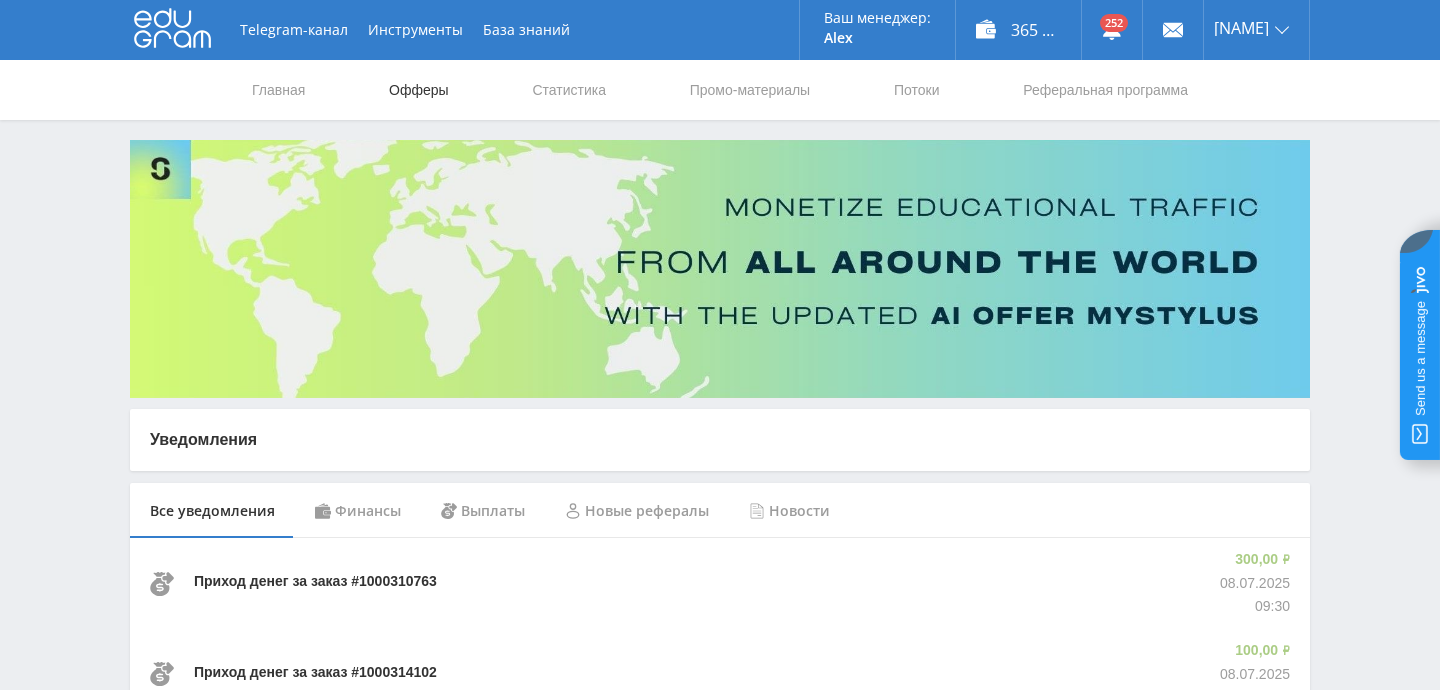 click on "Офферы" at bounding box center [419, 90] 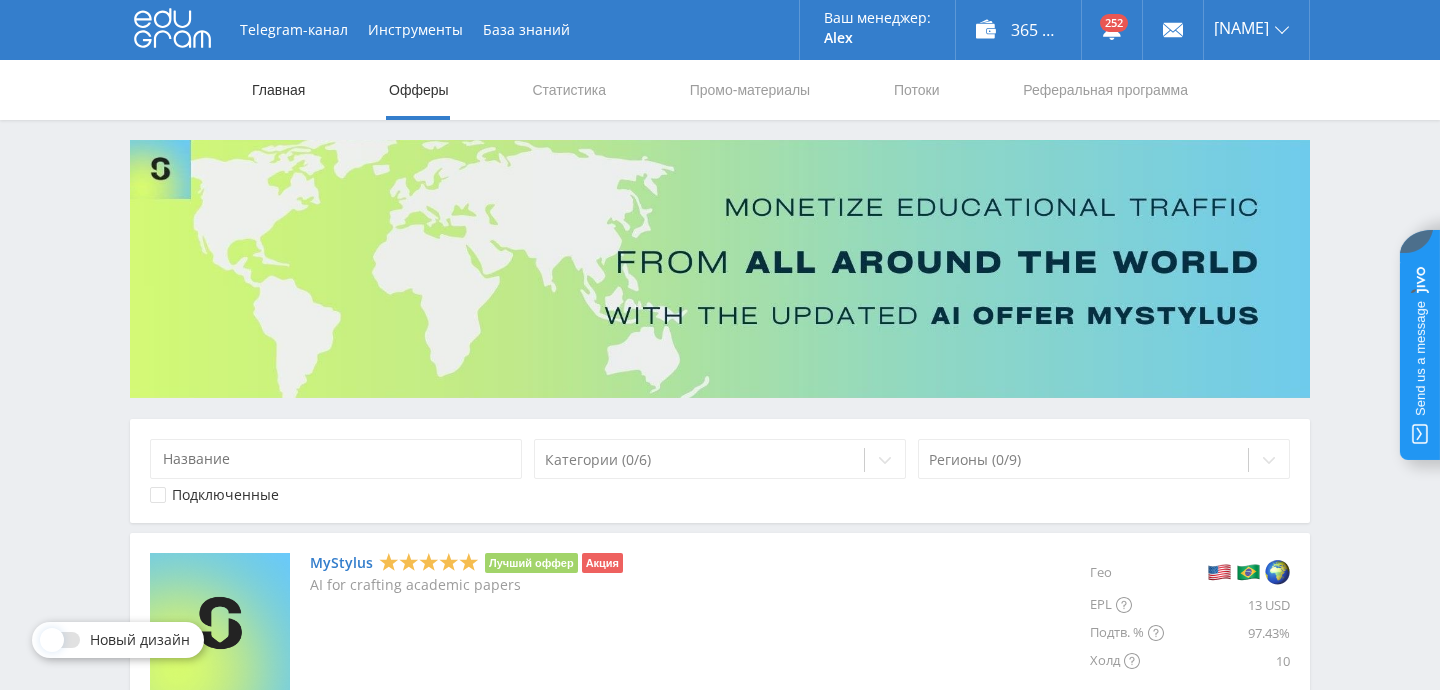 click on "Главная" at bounding box center (278, 90) 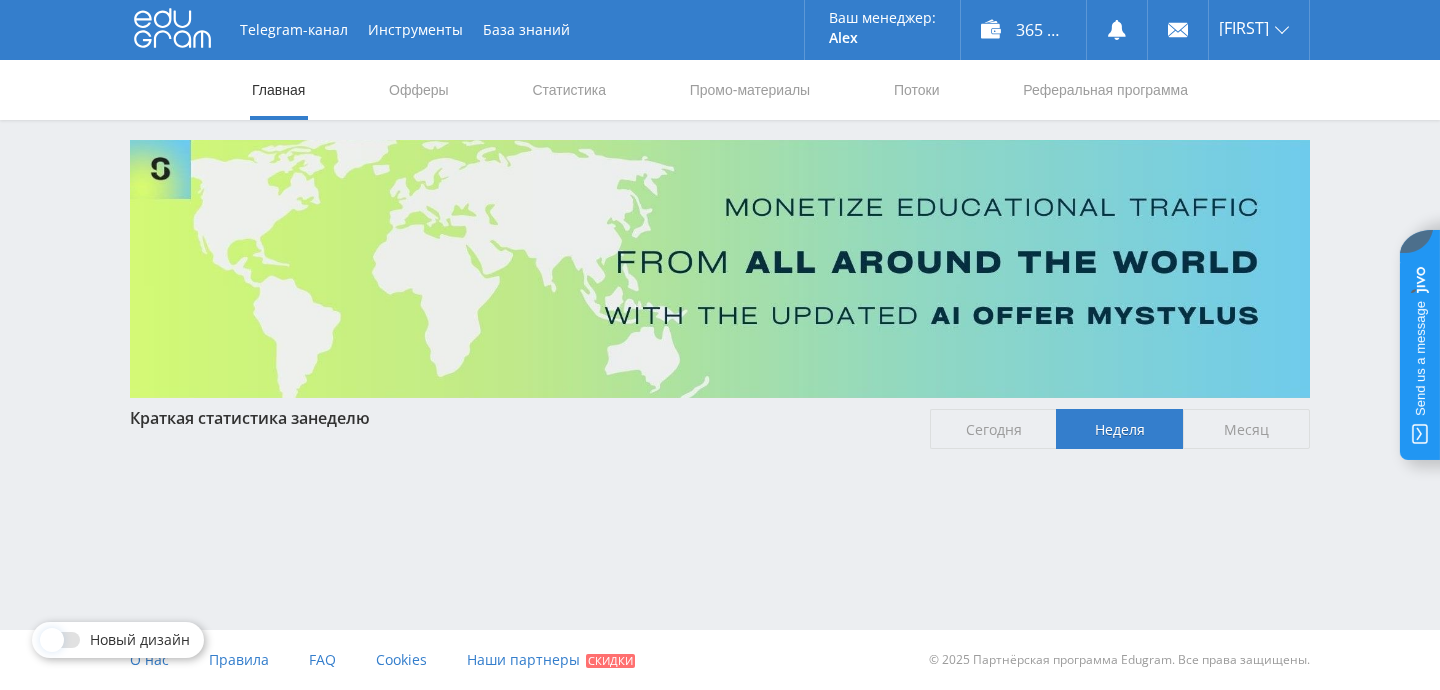 scroll, scrollTop: 0, scrollLeft: 0, axis: both 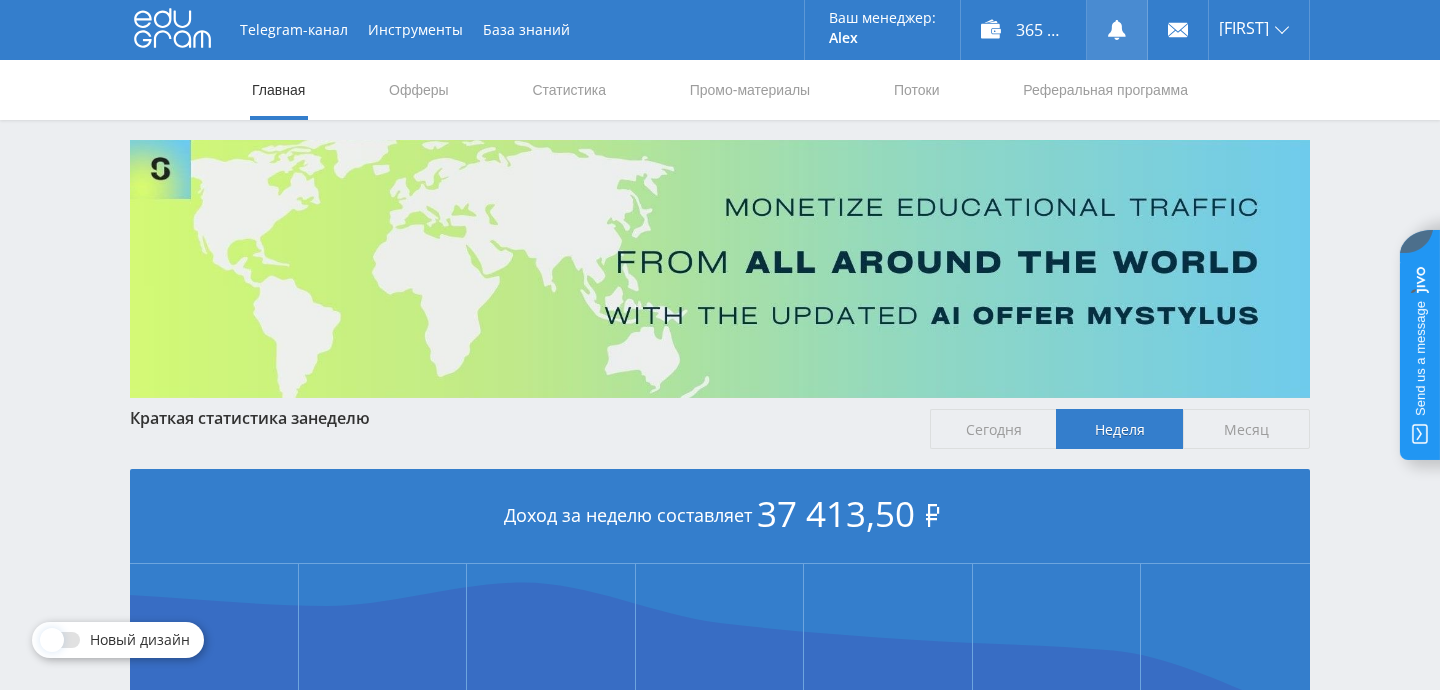 click at bounding box center (1117, 30) 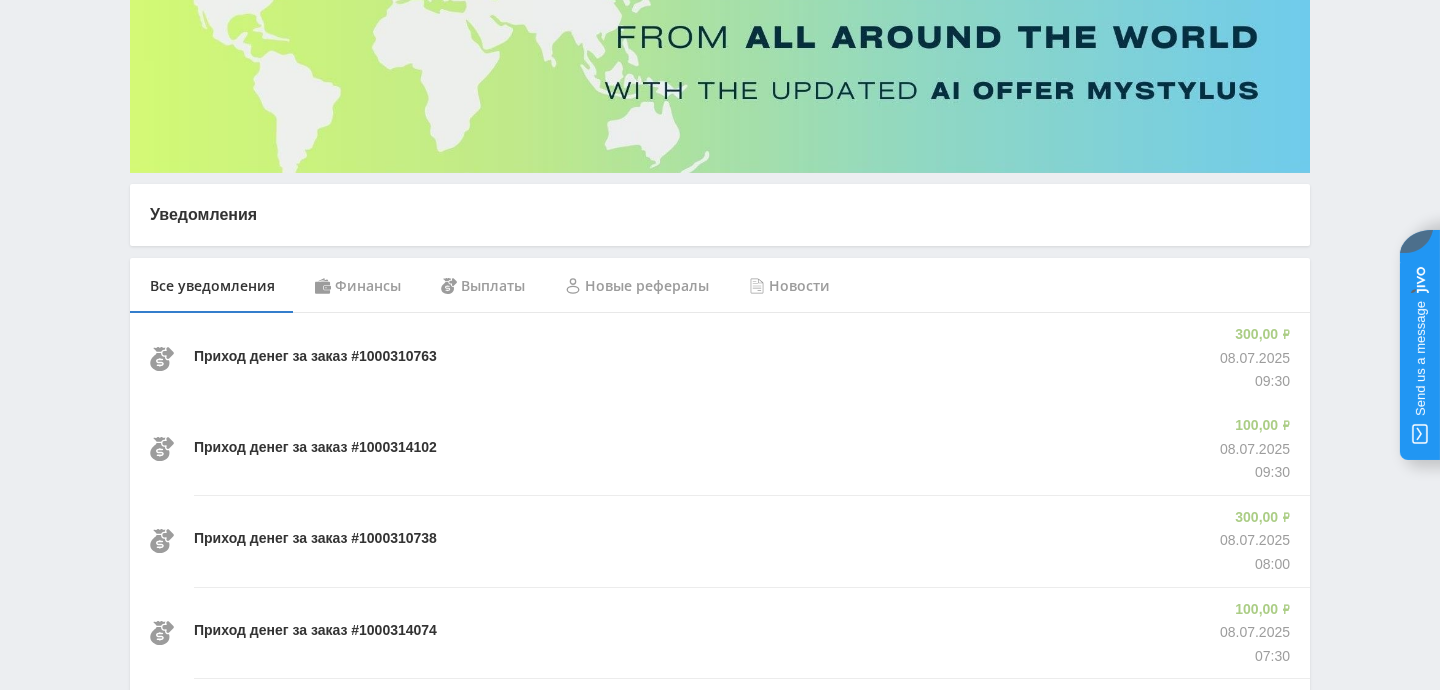 scroll, scrollTop: 229, scrollLeft: 0, axis: vertical 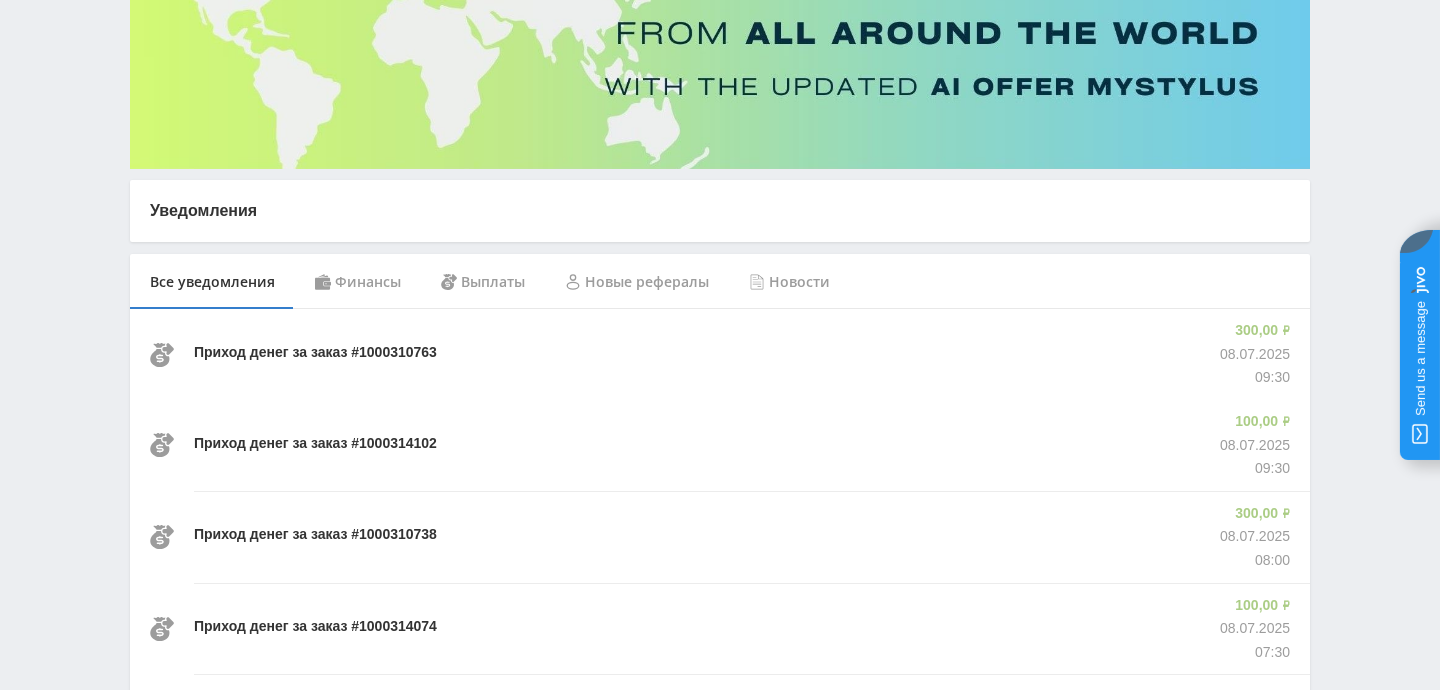 click on "Финансы" at bounding box center (358, 282) 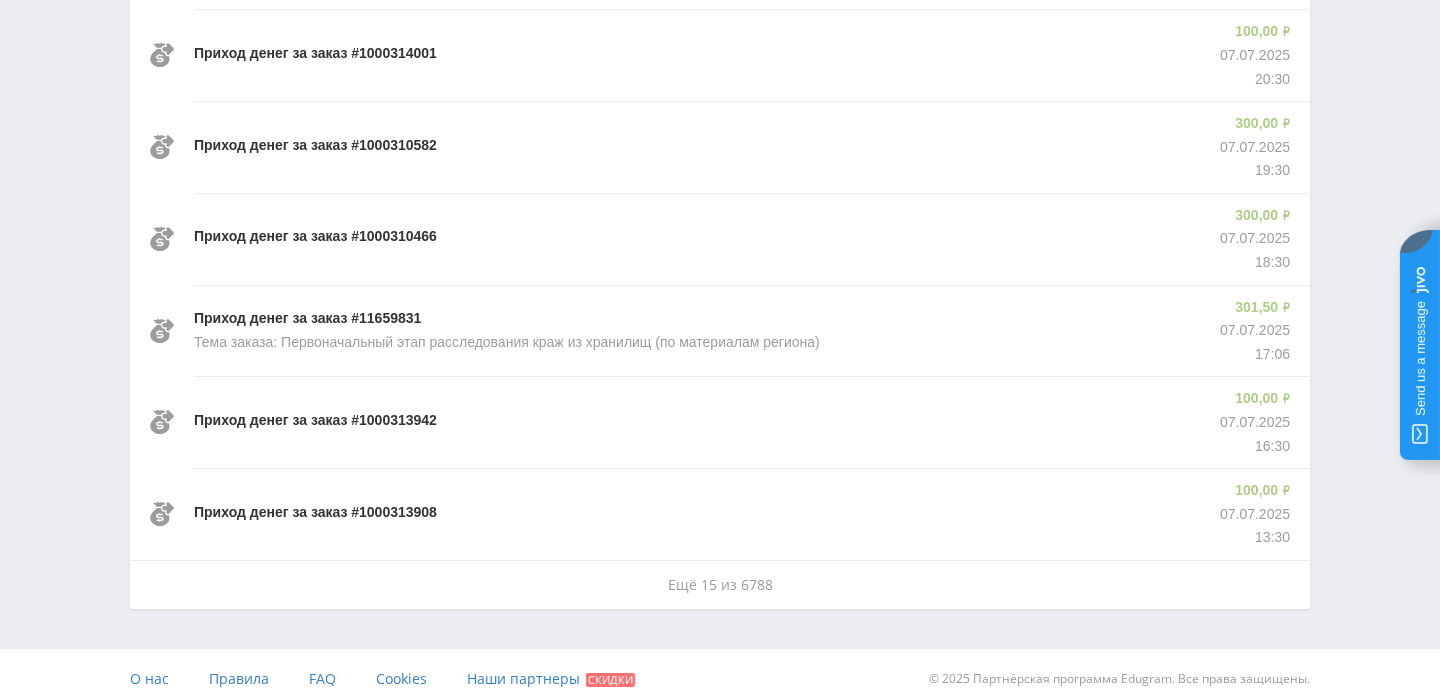 scroll, scrollTop: 1351, scrollLeft: 0, axis: vertical 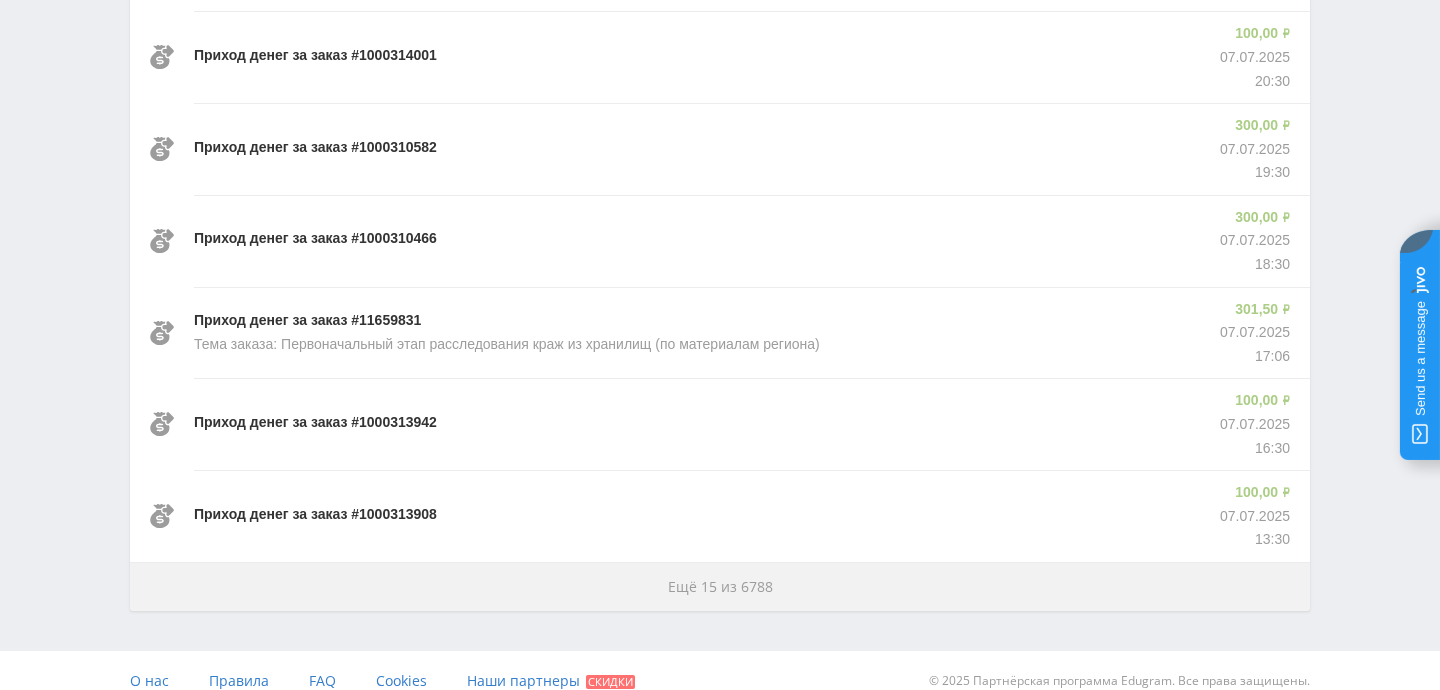 click on "Ещё 15 из 6788" at bounding box center [720, 586] 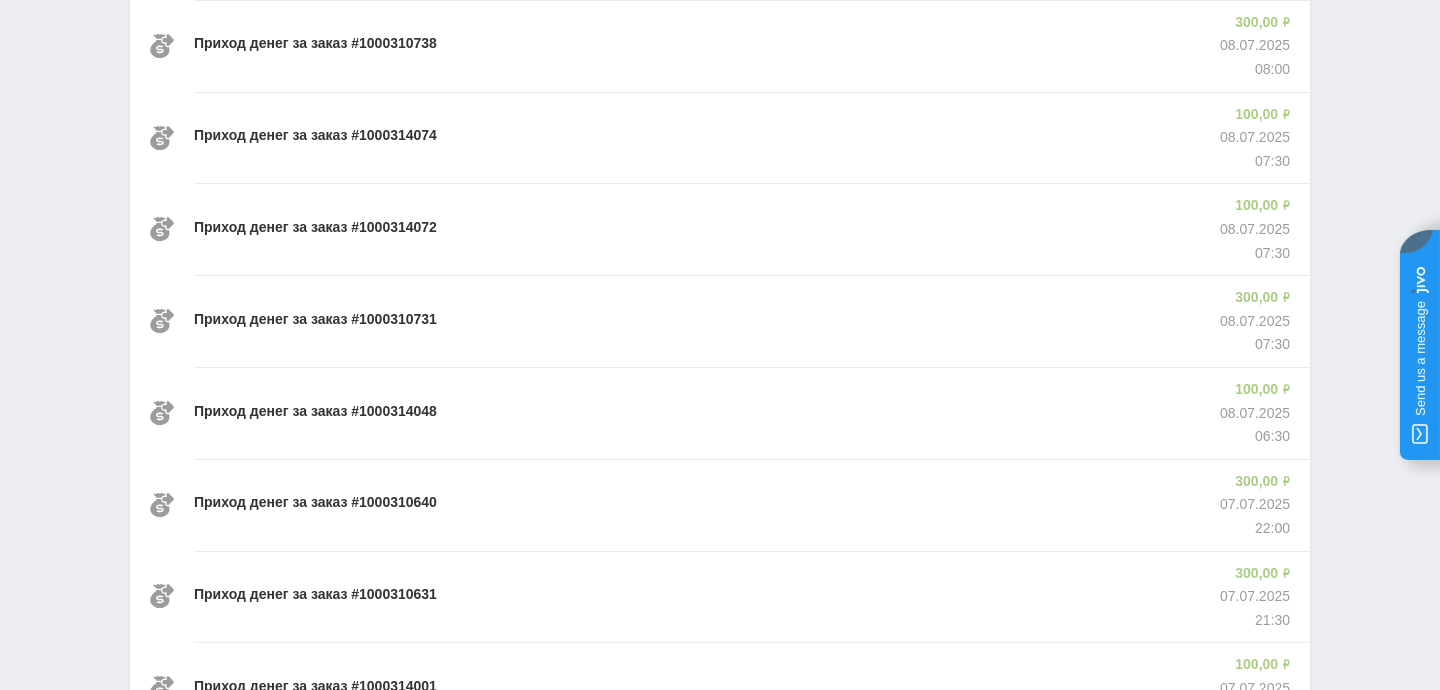 scroll, scrollTop: 0, scrollLeft: 0, axis: both 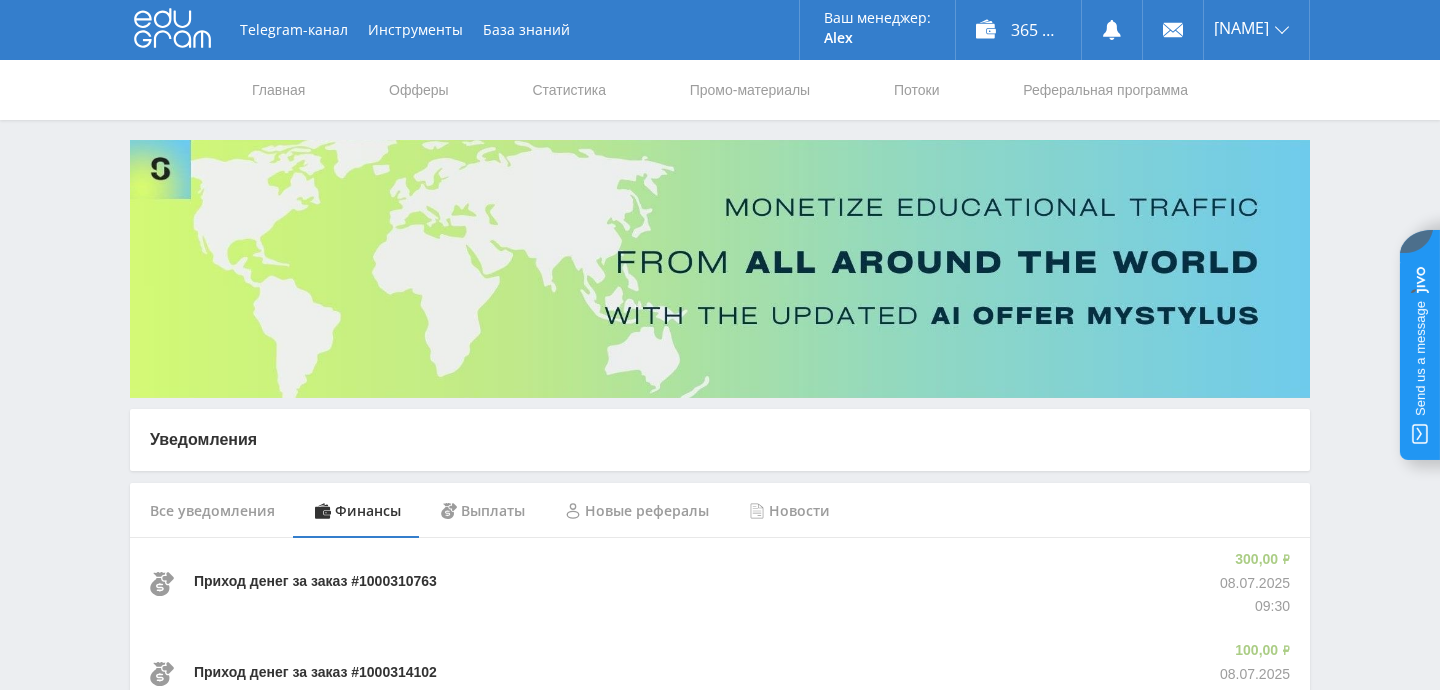 click on "Выплаты" at bounding box center [483, 511] 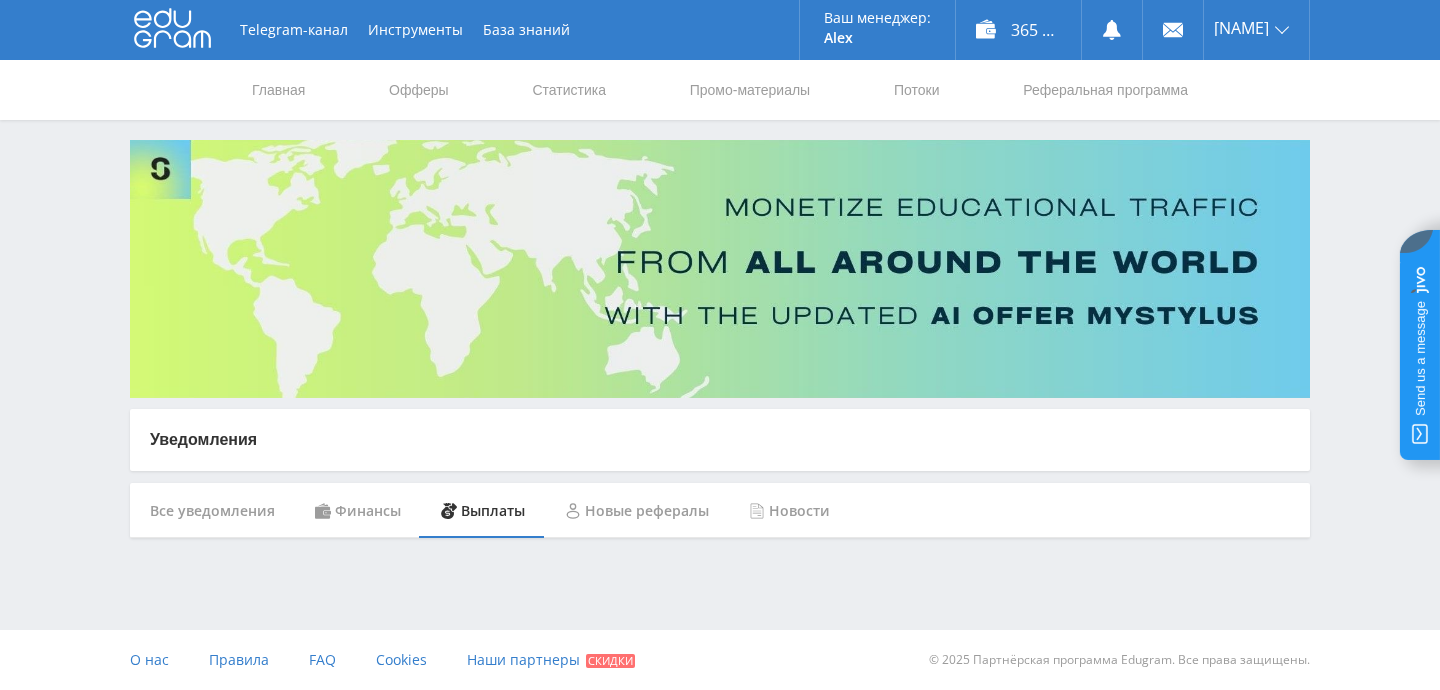 click on "Финансы" at bounding box center [358, 511] 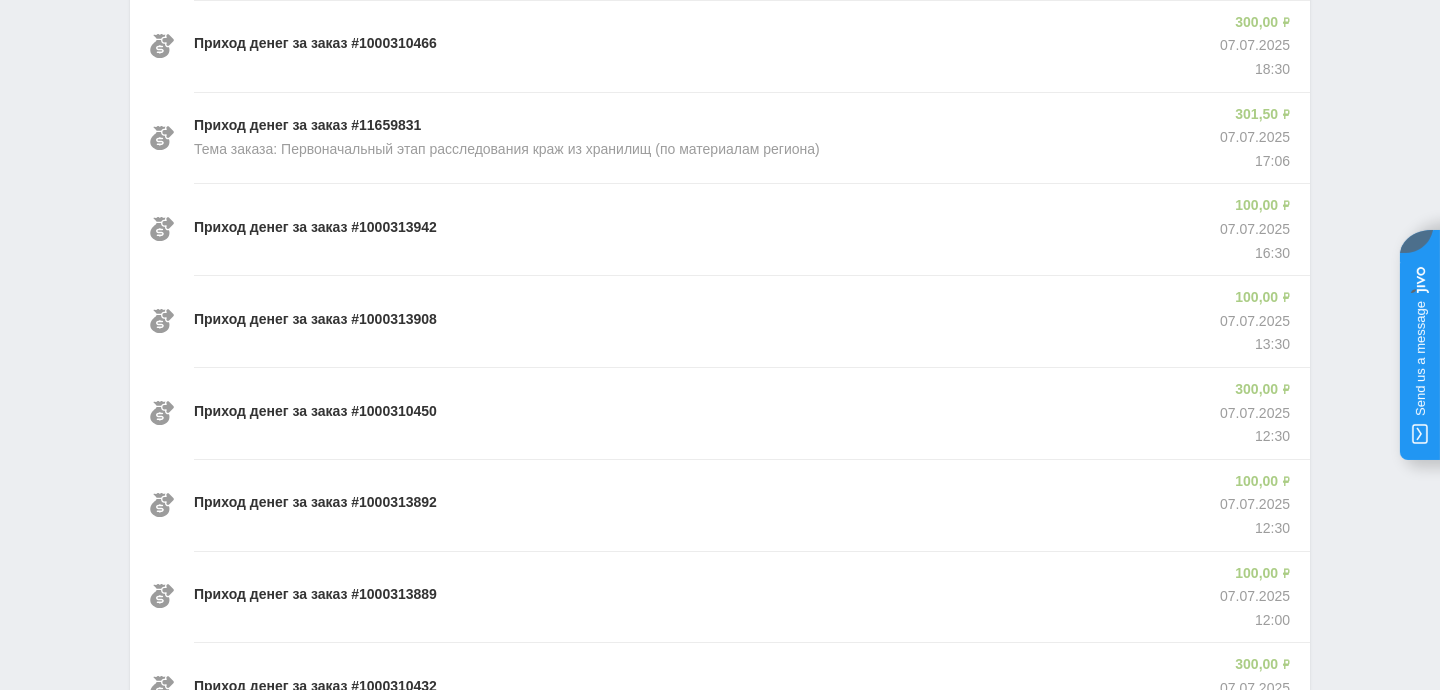 scroll, scrollTop: 2749, scrollLeft: 0, axis: vertical 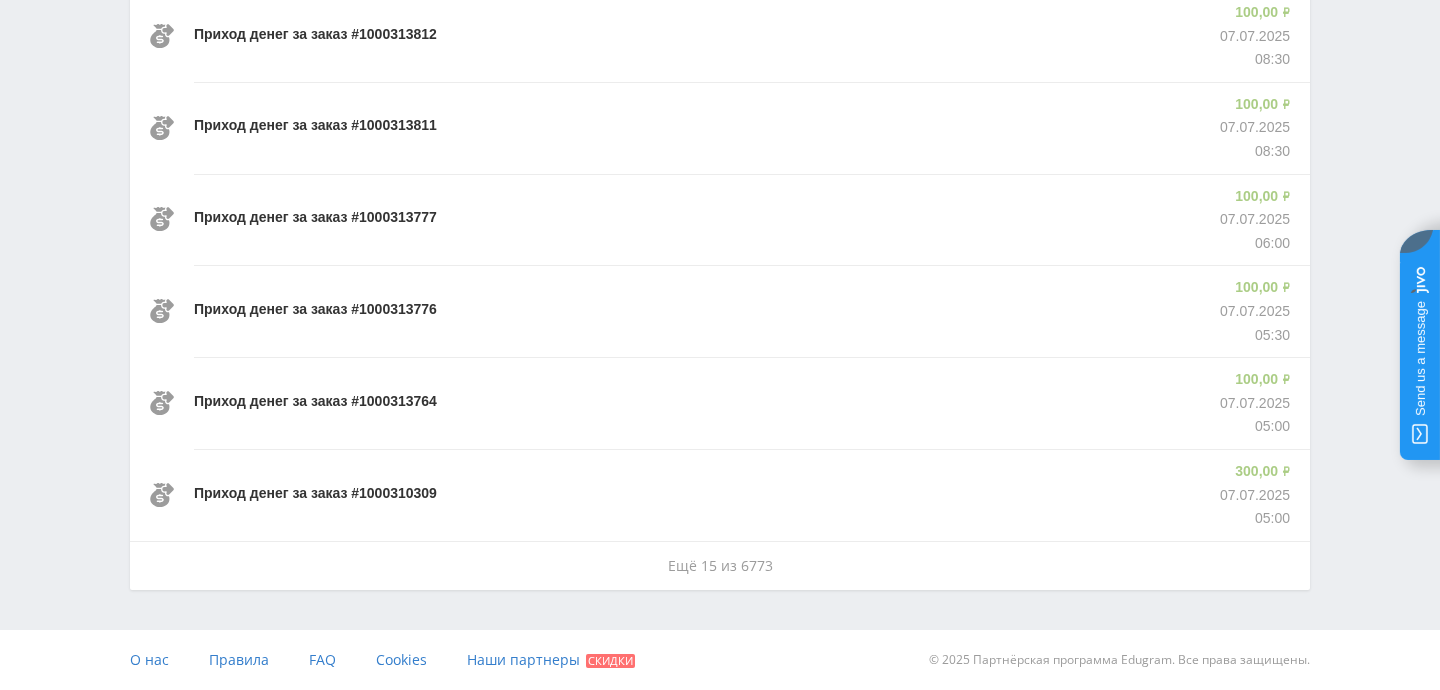 click on "Ещё 15 из 6773" at bounding box center [720, 565] 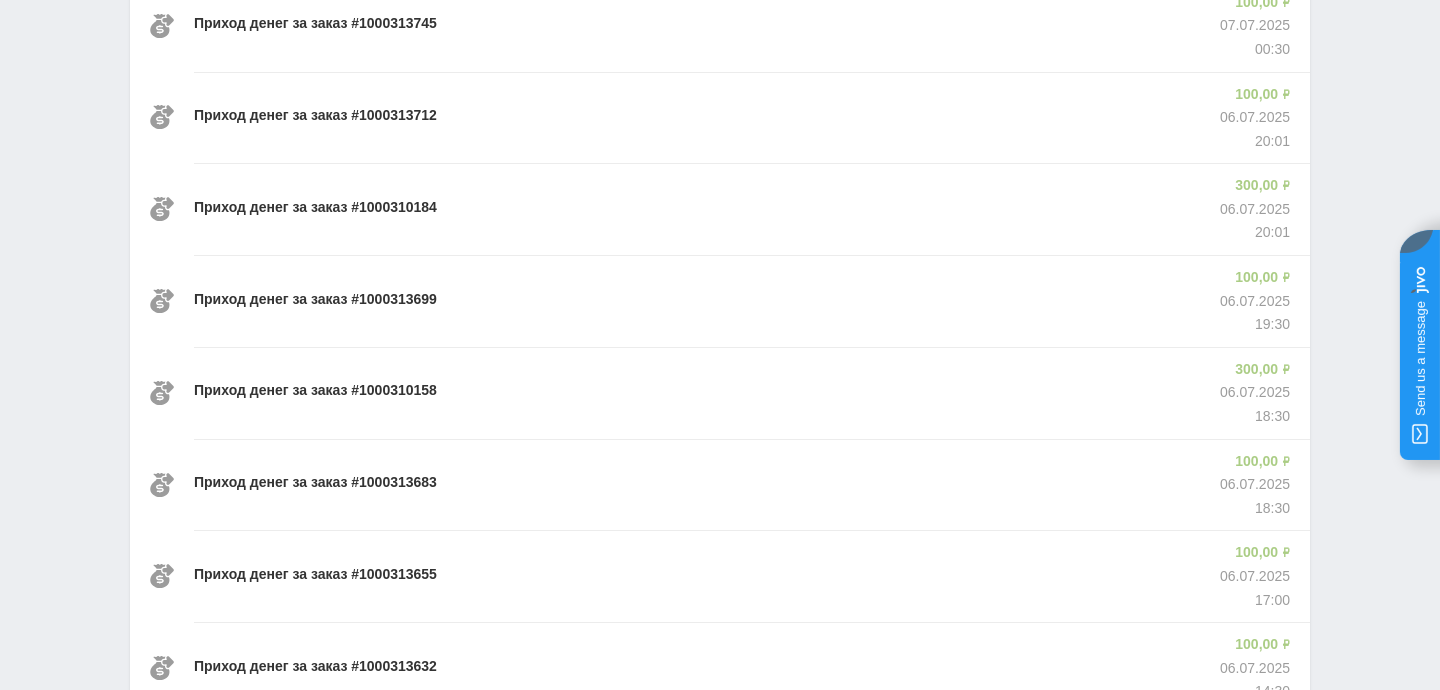 scroll, scrollTop: 4125, scrollLeft: 0, axis: vertical 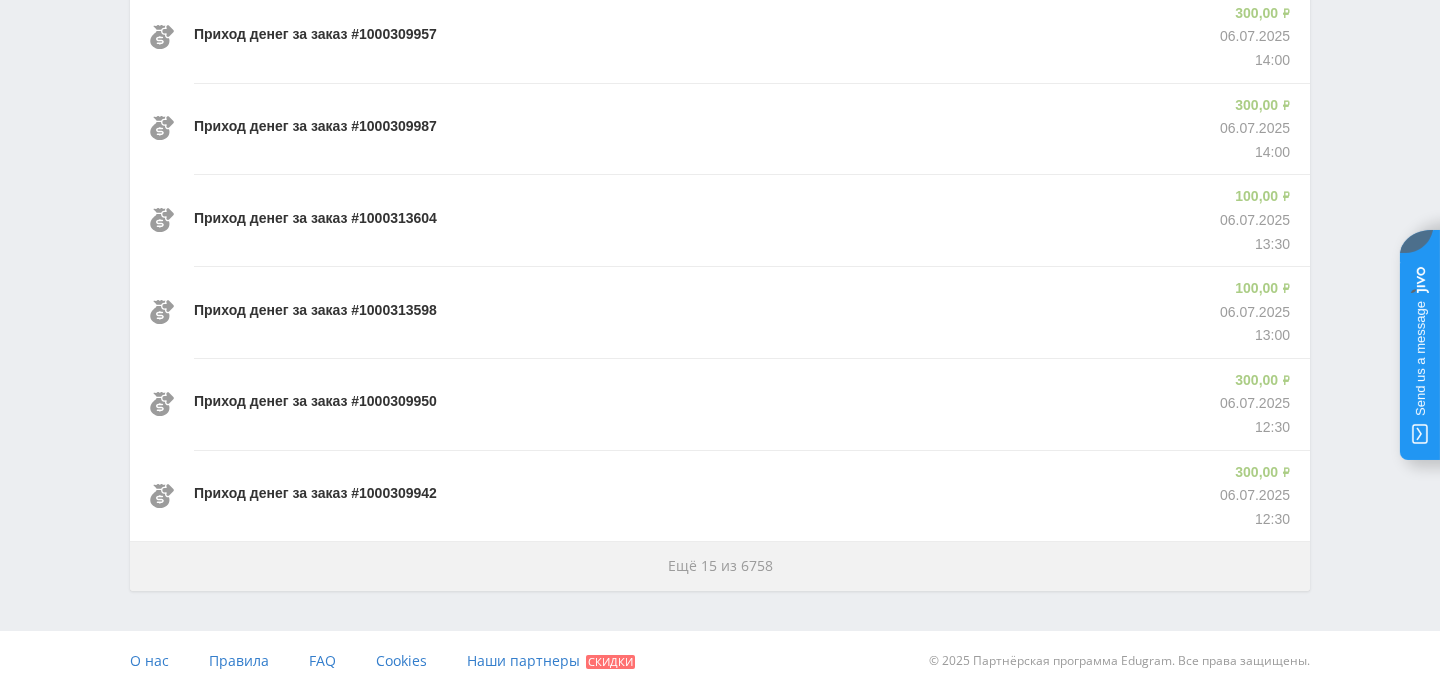 click on "Ещё 15 из 6758" at bounding box center (720, 565) 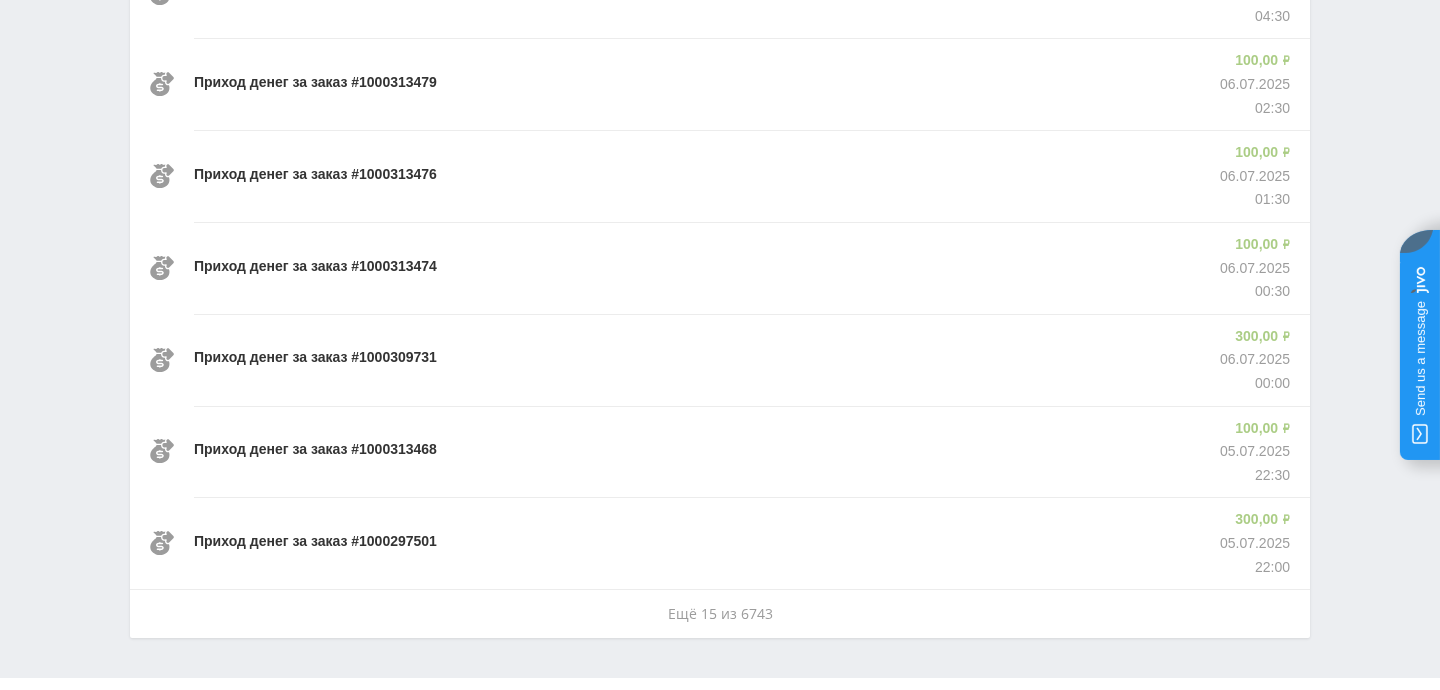 scroll, scrollTop: 5502, scrollLeft: 0, axis: vertical 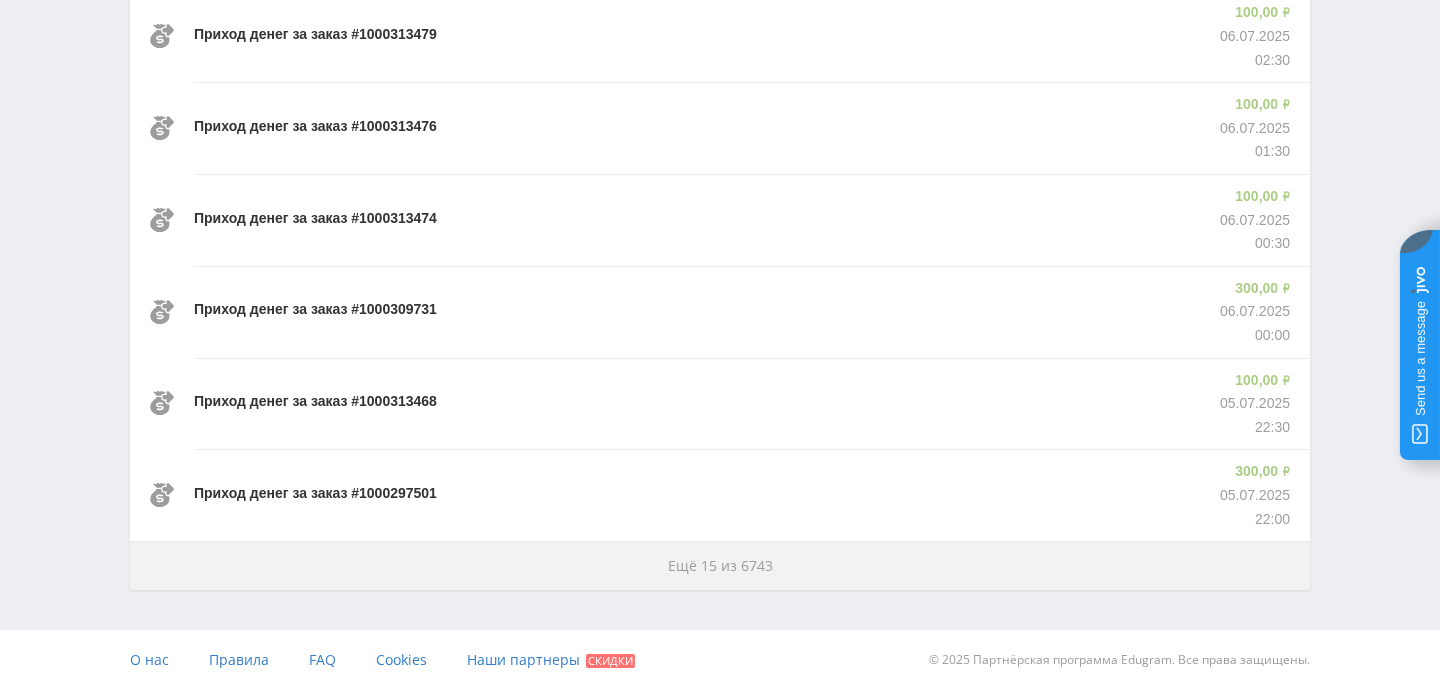 click on "Ещё 15 из 6743" at bounding box center [720, 565] 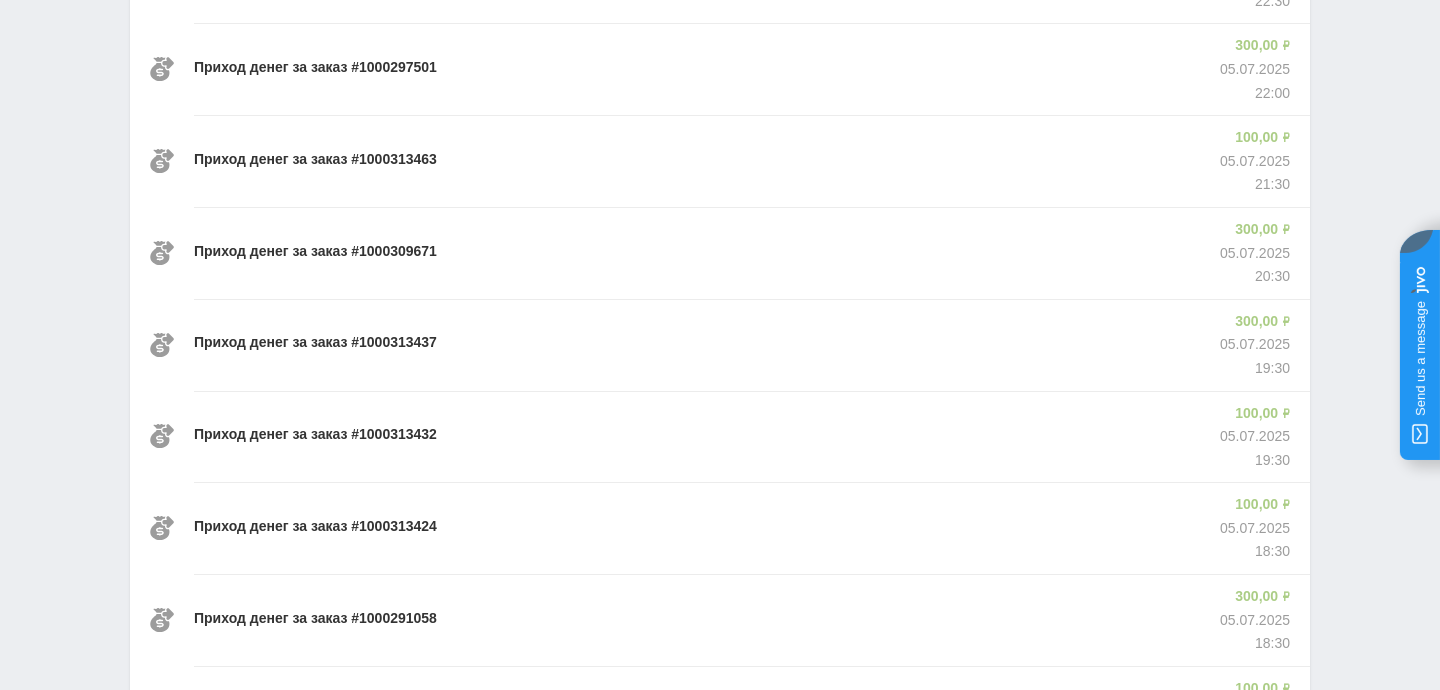 scroll, scrollTop: 6879, scrollLeft: 0, axis: vertical 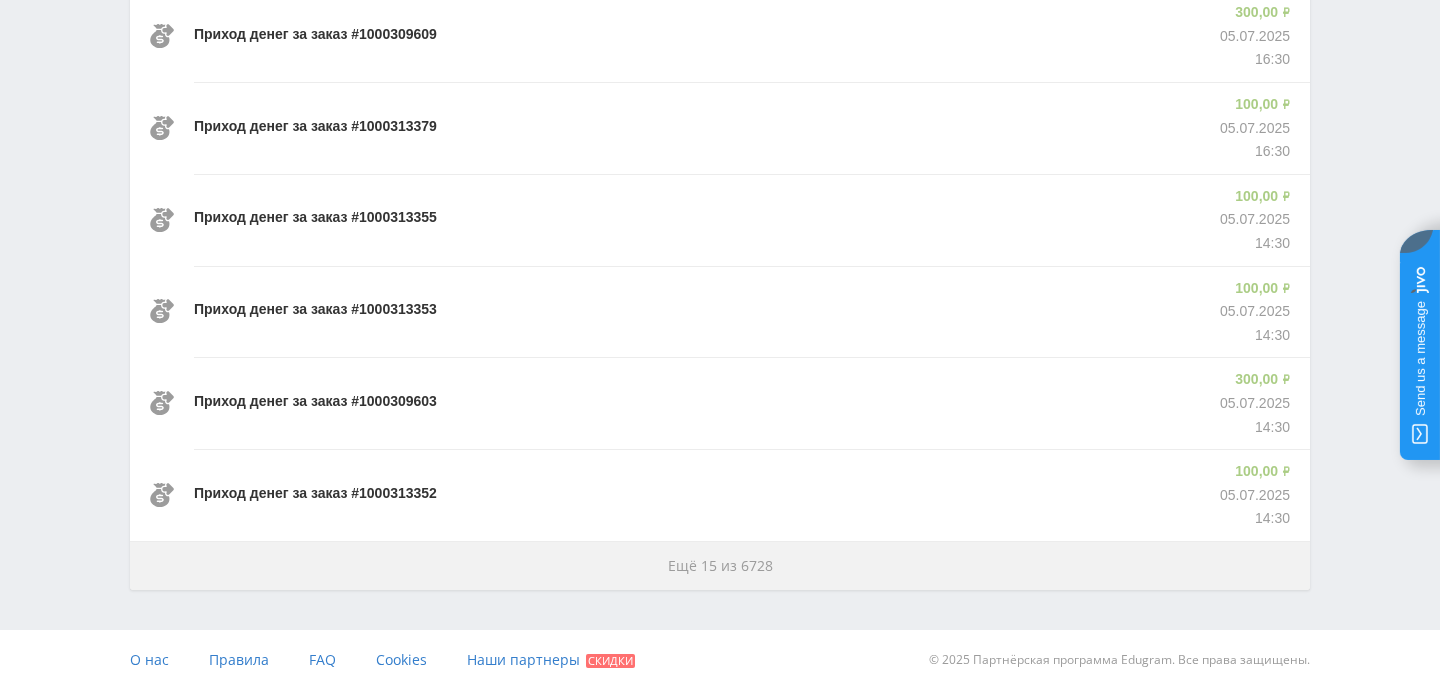 click on "Ещё 15 из 6728" at bounding box center [720, 565] 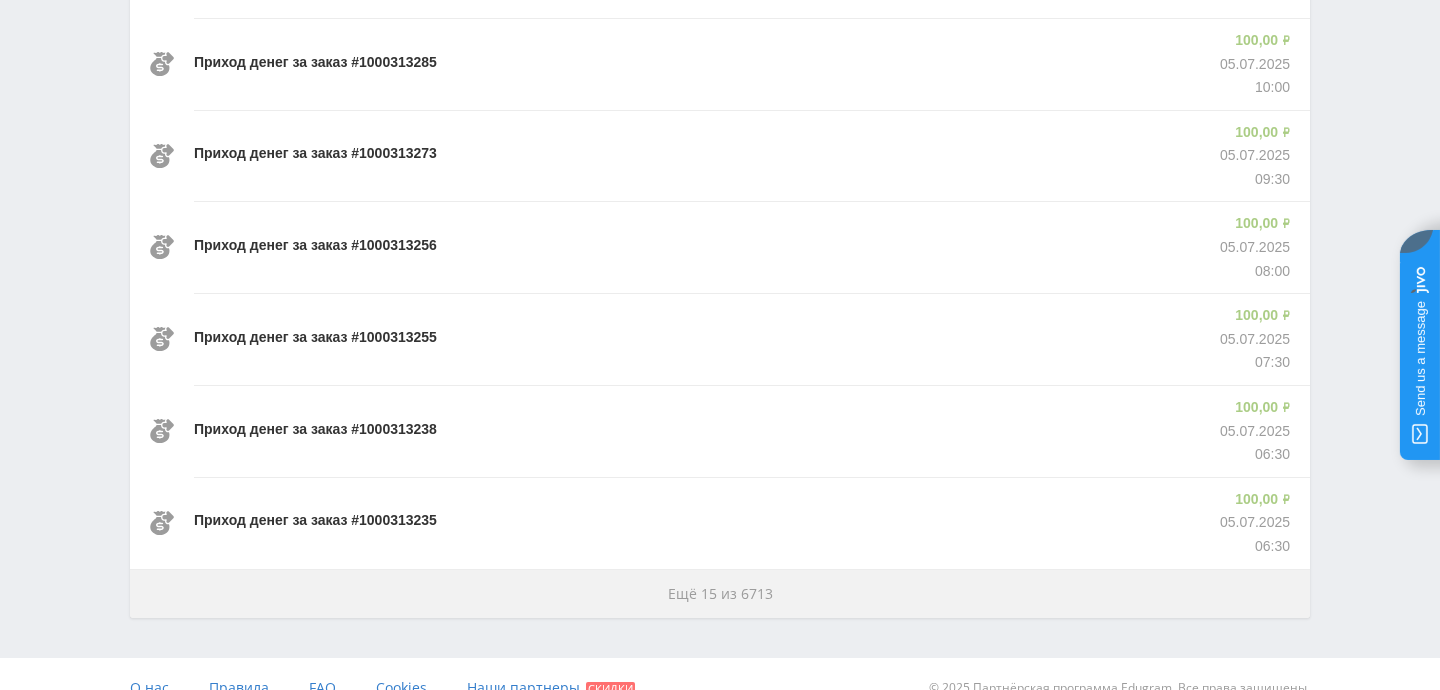 scroll, scrollTop: 8255, scrollLeft: 0, axis: vertical 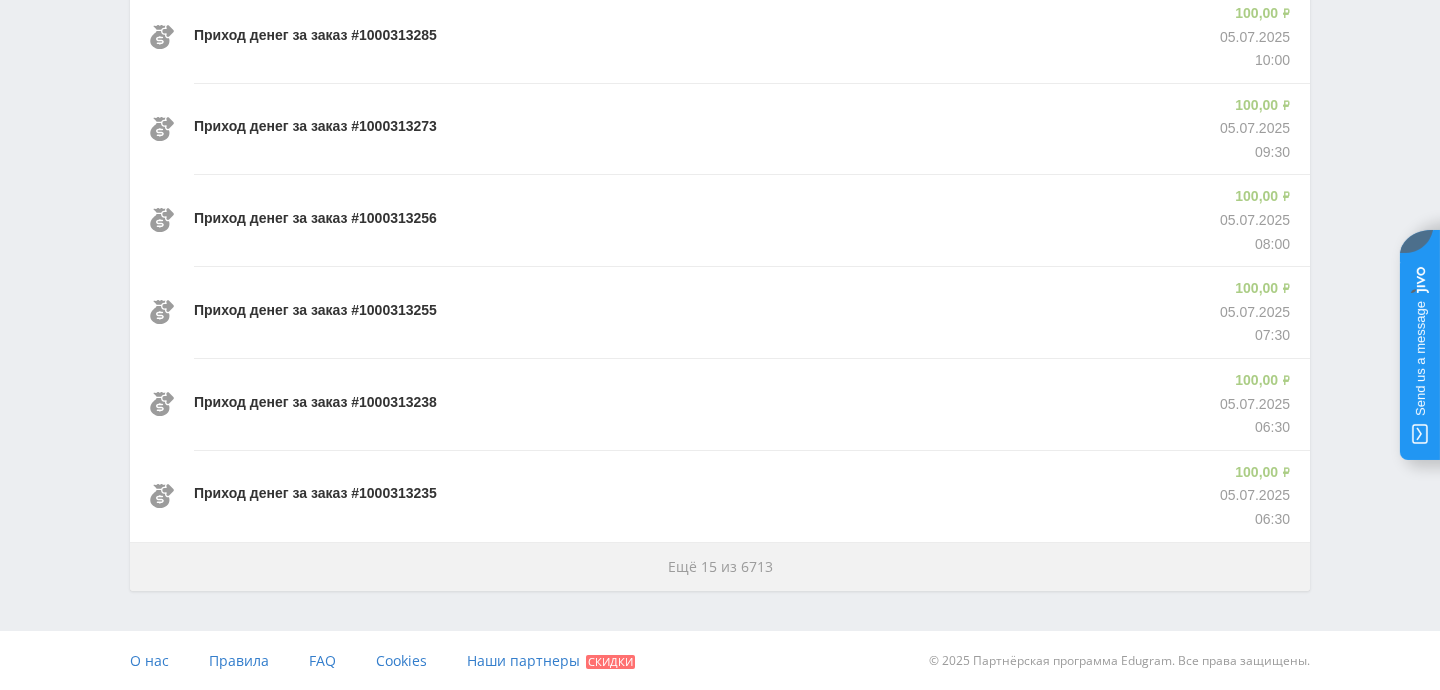 click on "Ещё 15 из 6713" at bounding box center (720, 566) 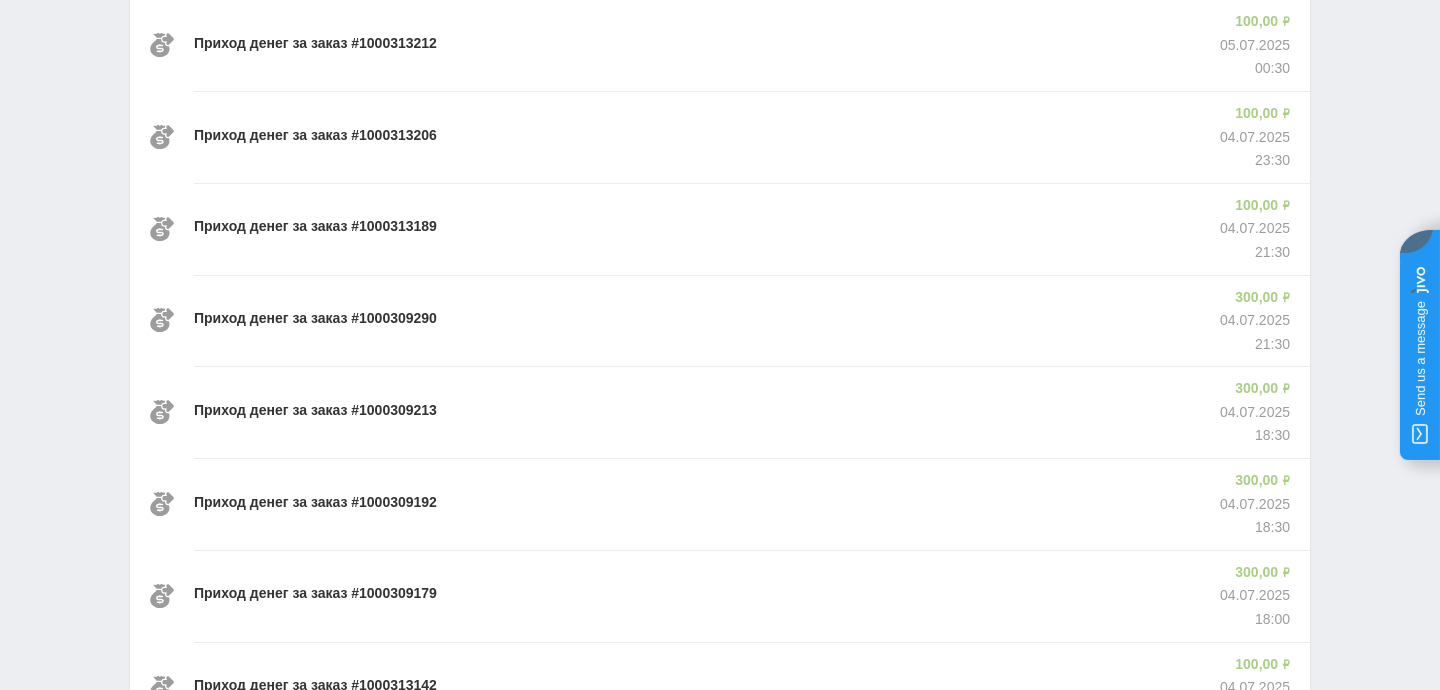scroll, scrollTop: 9632, scrollLeft: 0, axis: vertical 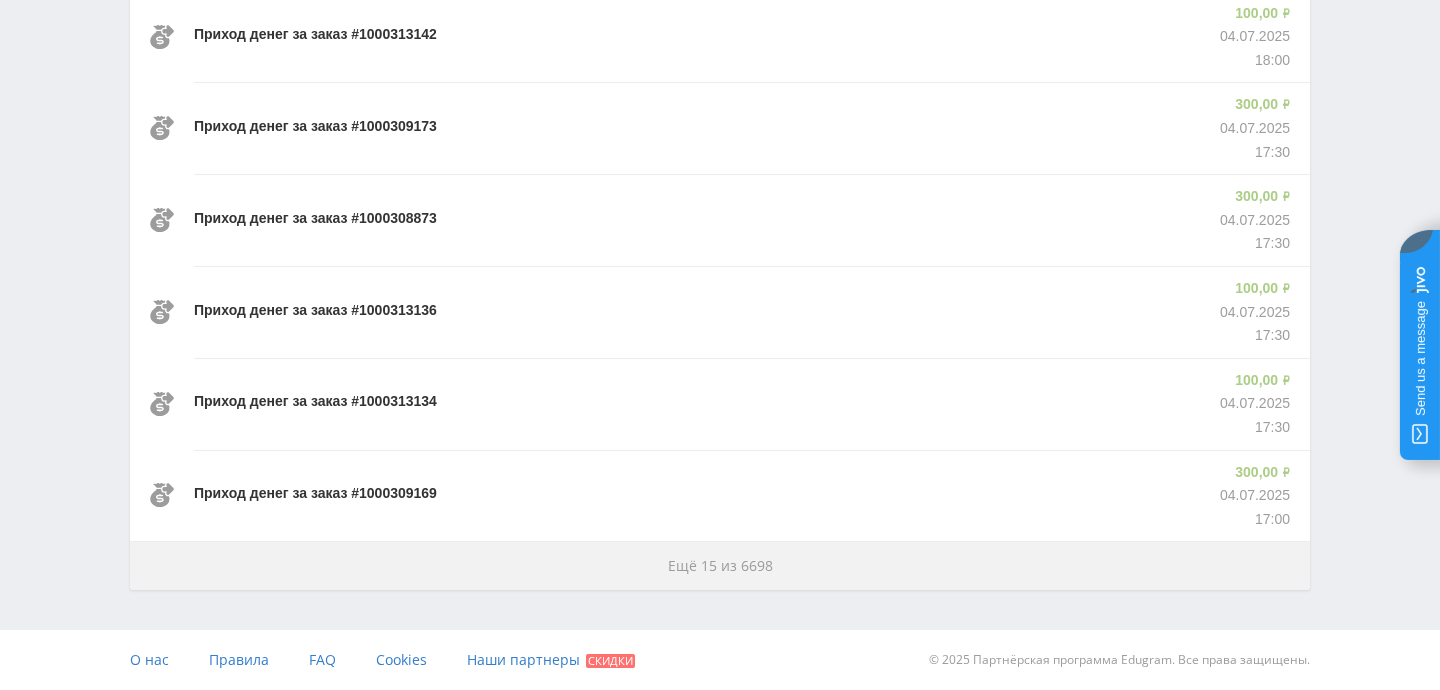 click on "Ещё 15 из 6698" at bounding box center (720, 565) 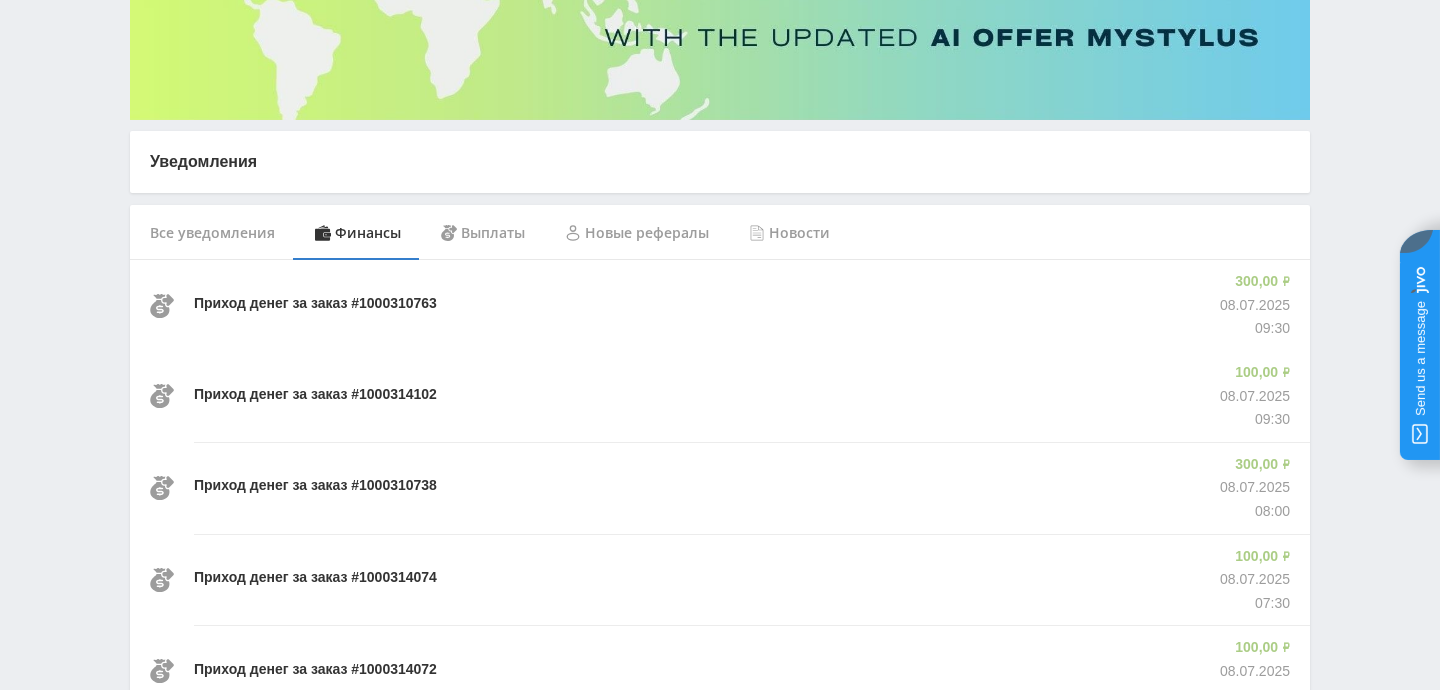 scroll, scrollTop: 0, scrollLeft: 0, axis: both 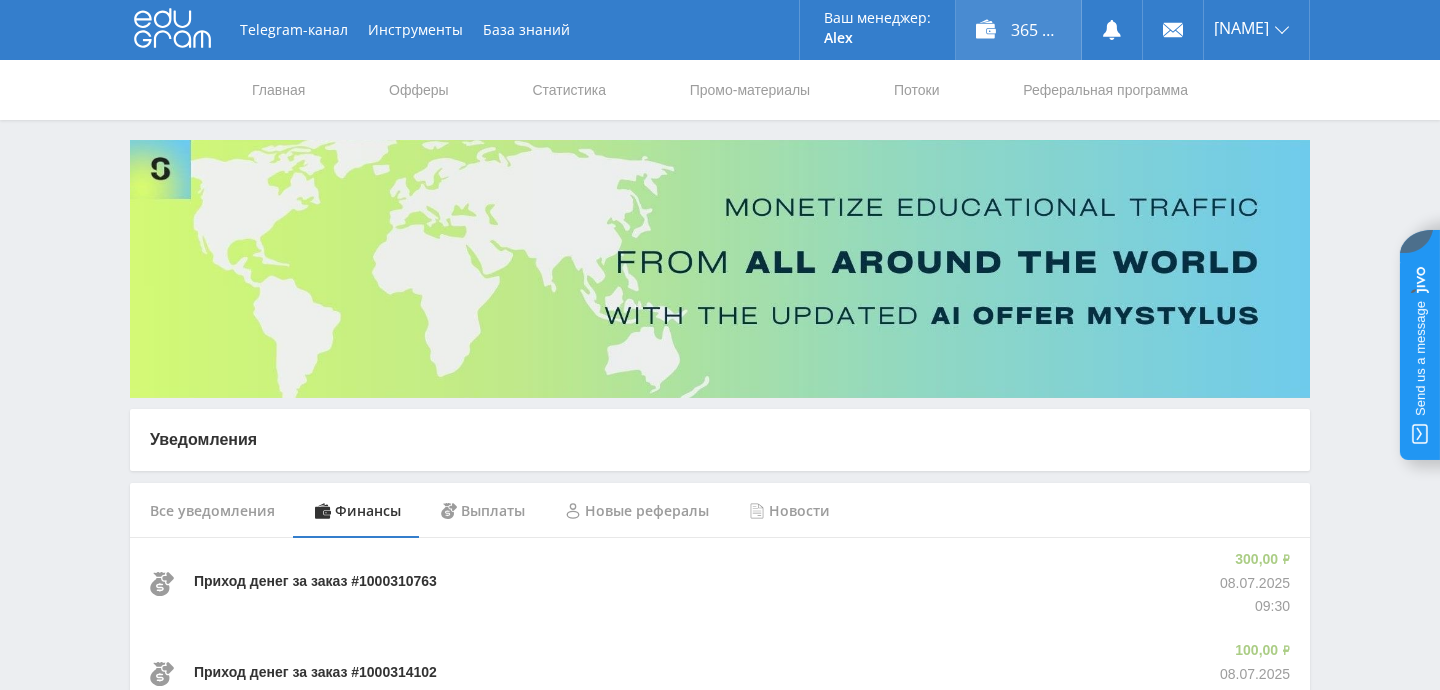click on "365 918,00 ₽" at bounding box center [1018, 30] 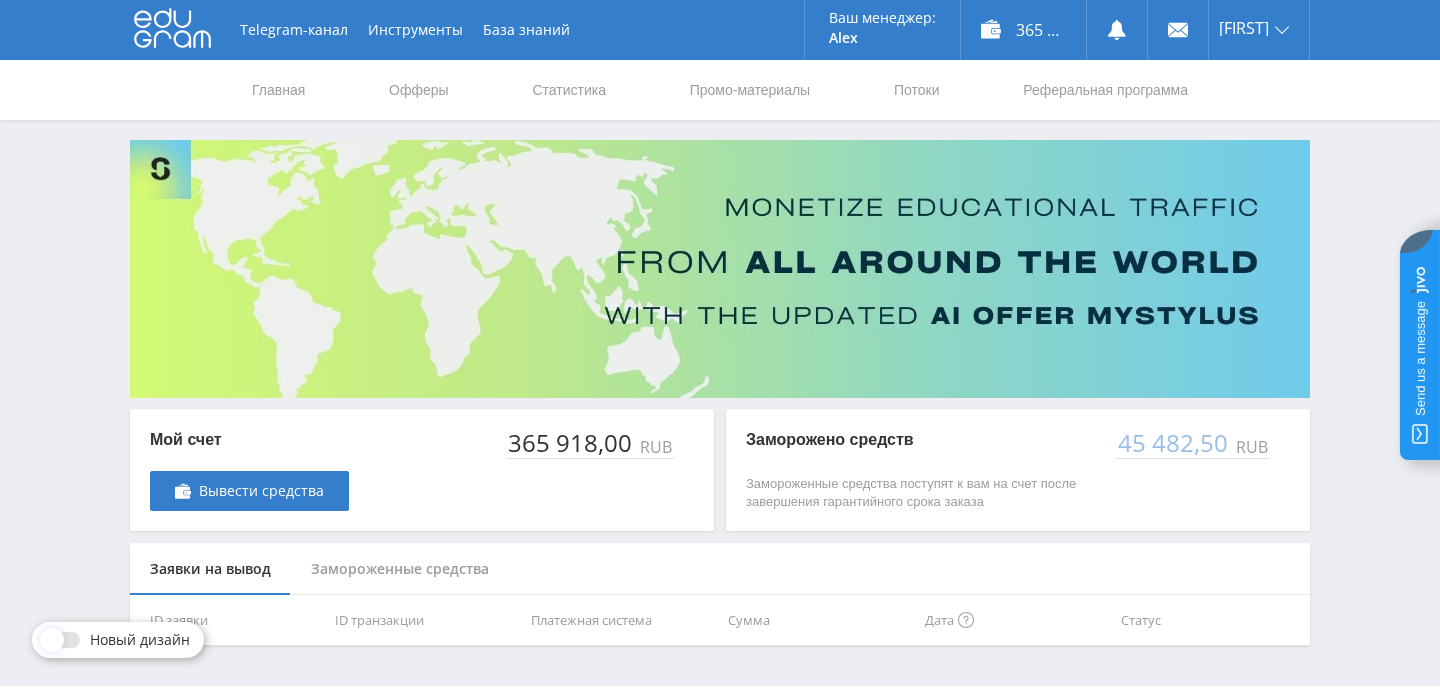scroll, scrollTop: 0, scrollLeft: 0, axis: both 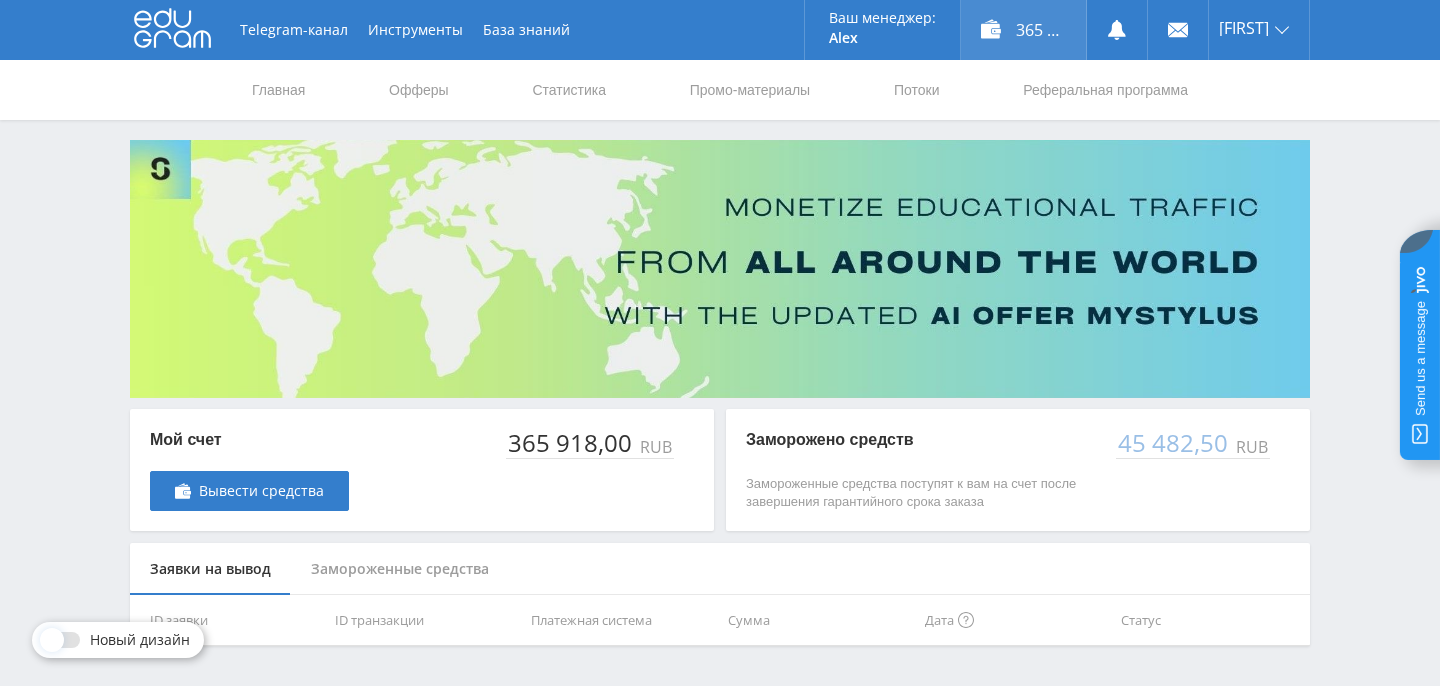 click on "365 918,00 ₽" at bounding box center [1023, 30] 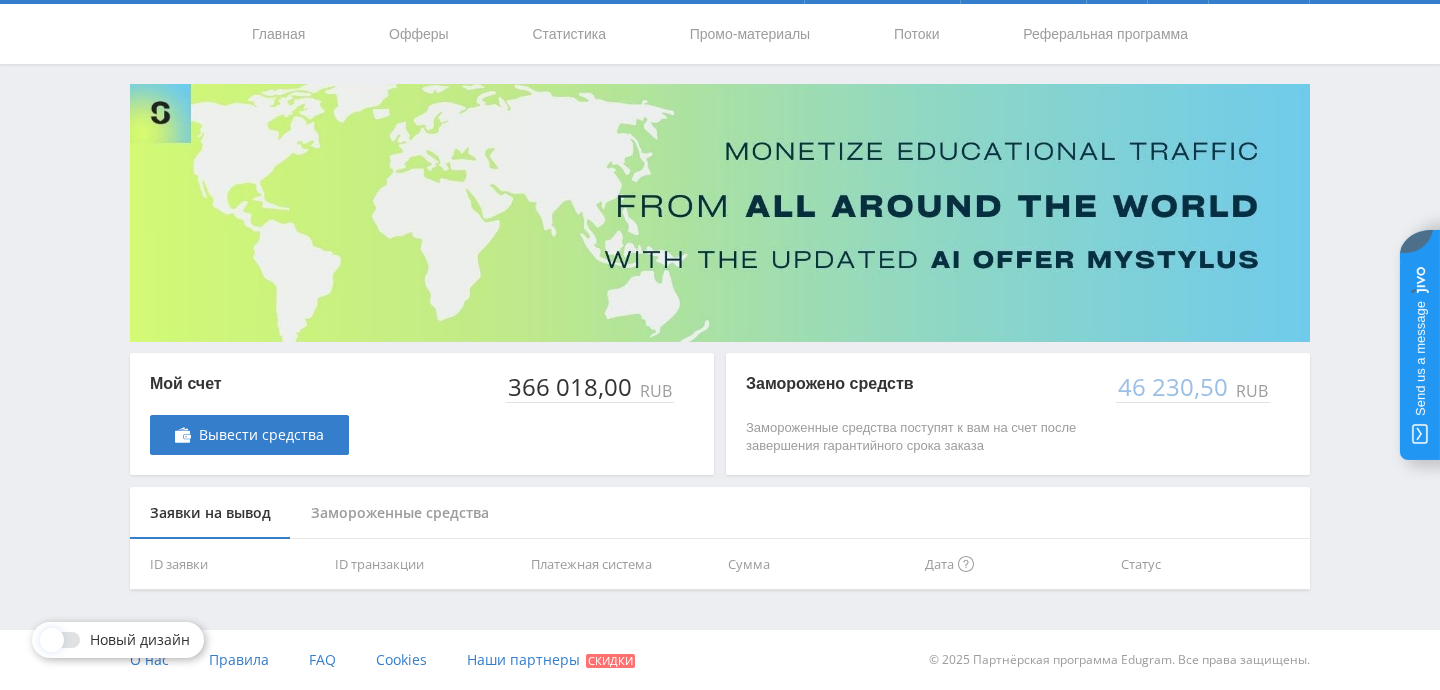 scroll, scrollTop: 0, scrollLeft: 0, axis: both 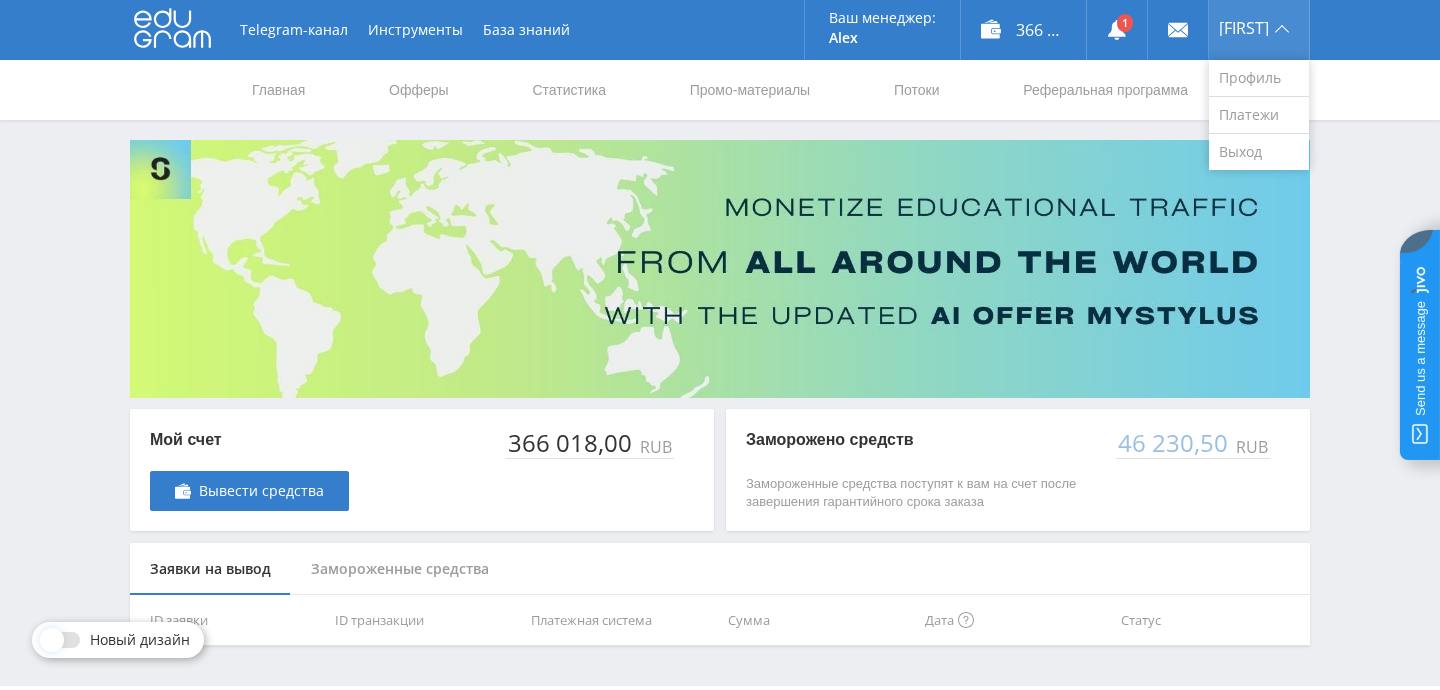 click on "[FIRST]" at bounding box center [1244, 28] 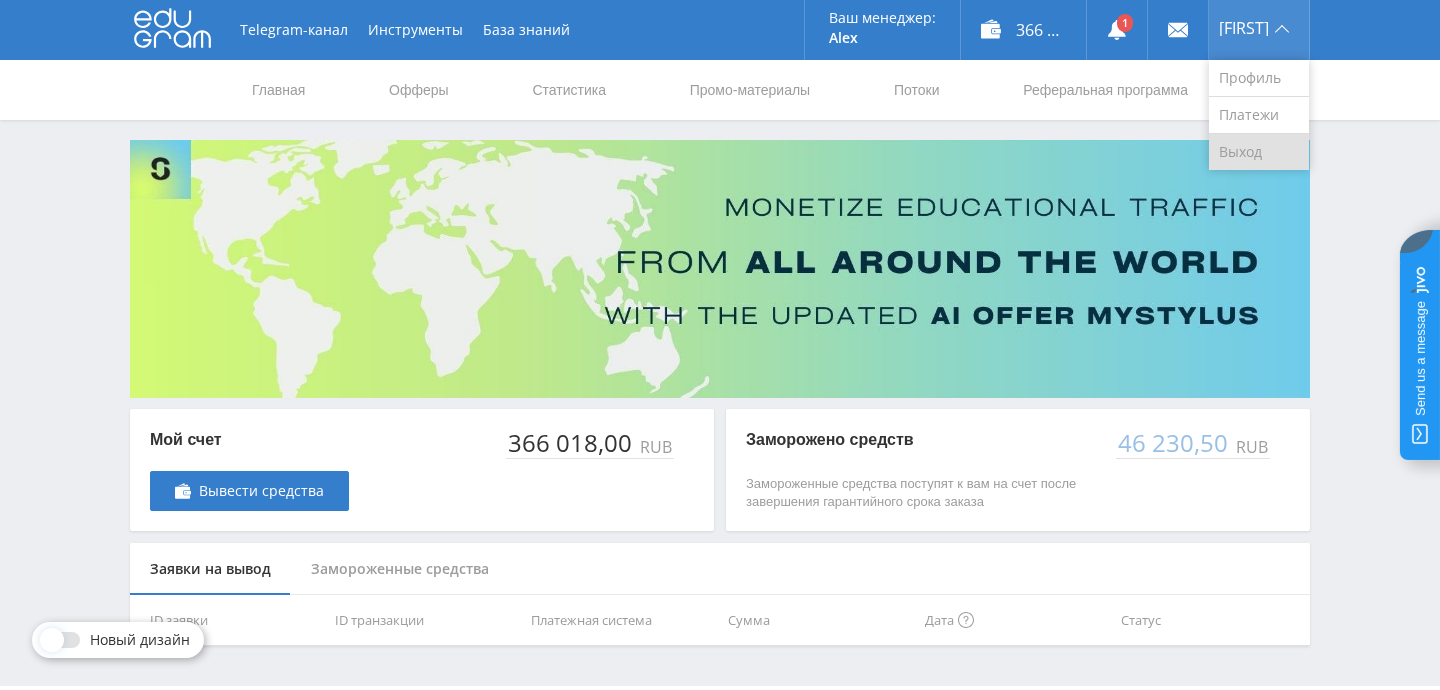 click on "Выход" at bounding box center (1259, 152) 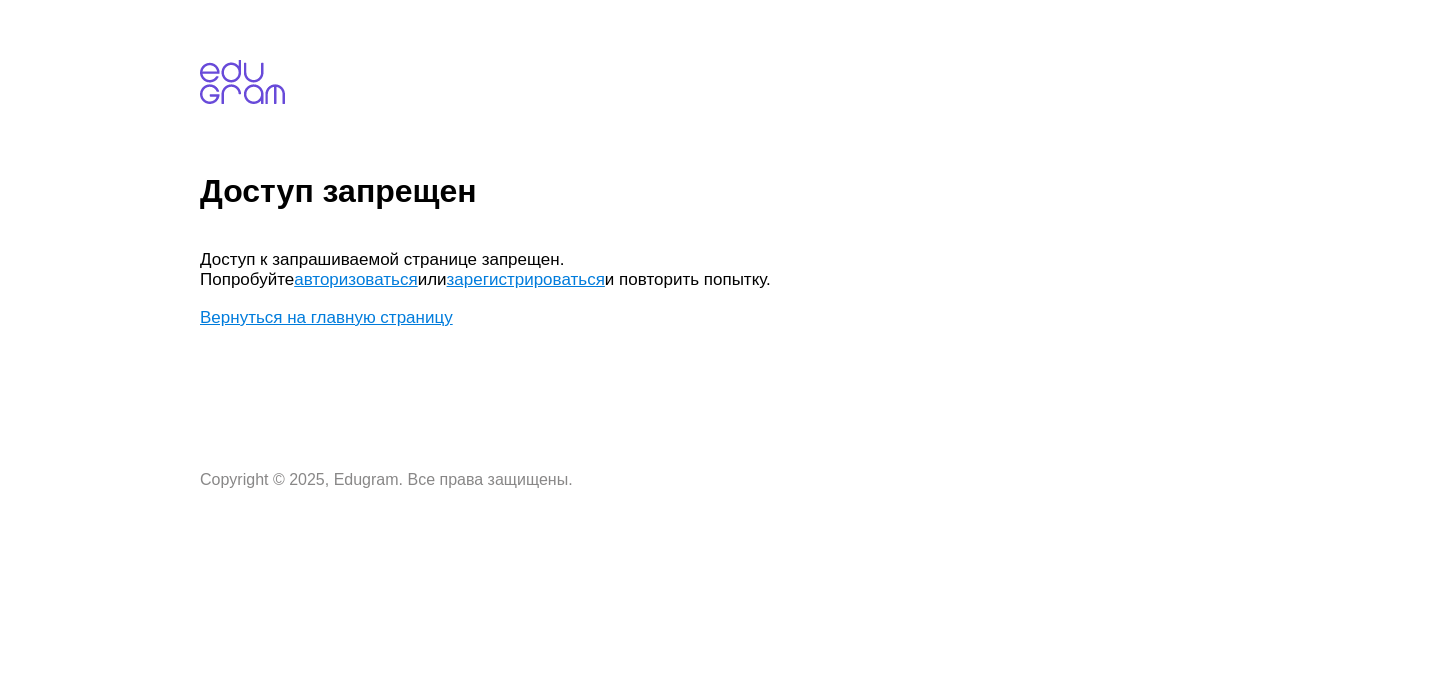 scroll, scrollTop: 0, scrollLeft: 0, axis: both 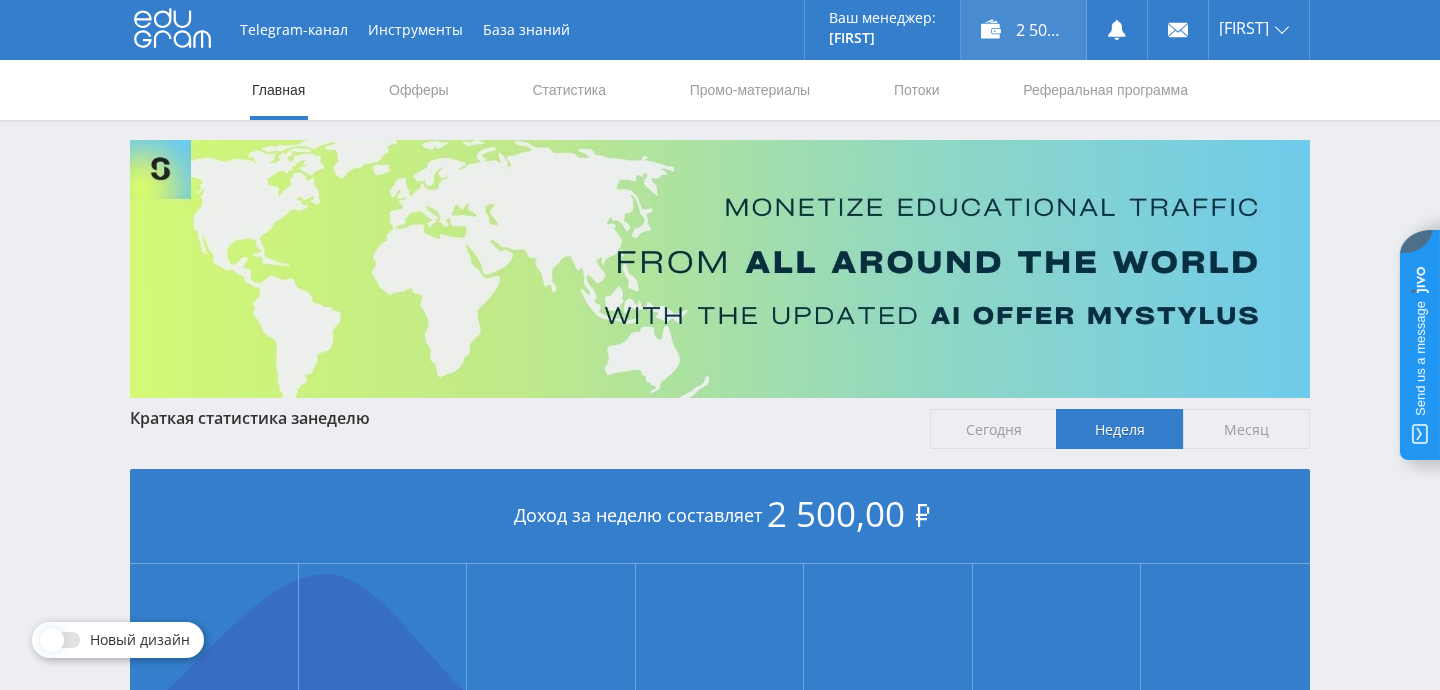 click on "2 500,00 ₽" at bounding box center (1023, 30) 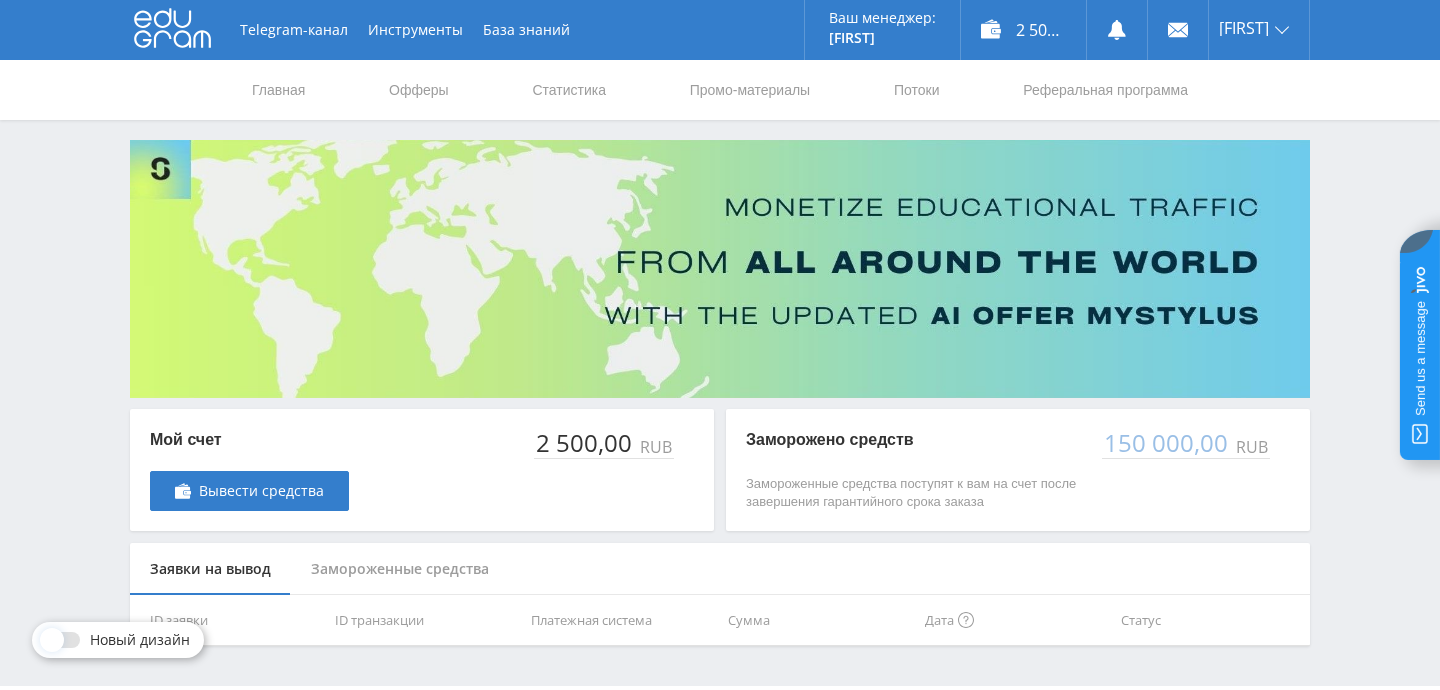 scroll, scrollTop: 56, scrollLeft: 0, axis: vertical 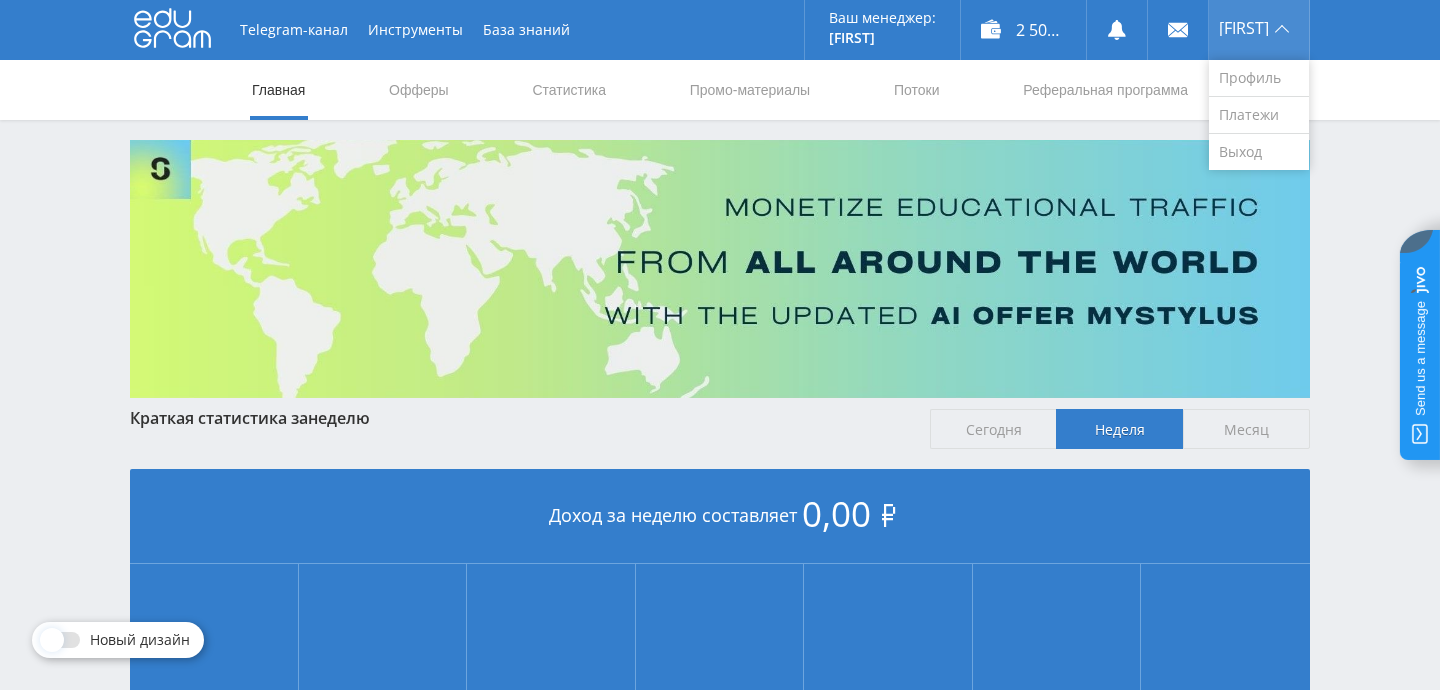 click on "[FIRST]" at bounding box center [1259, 30] 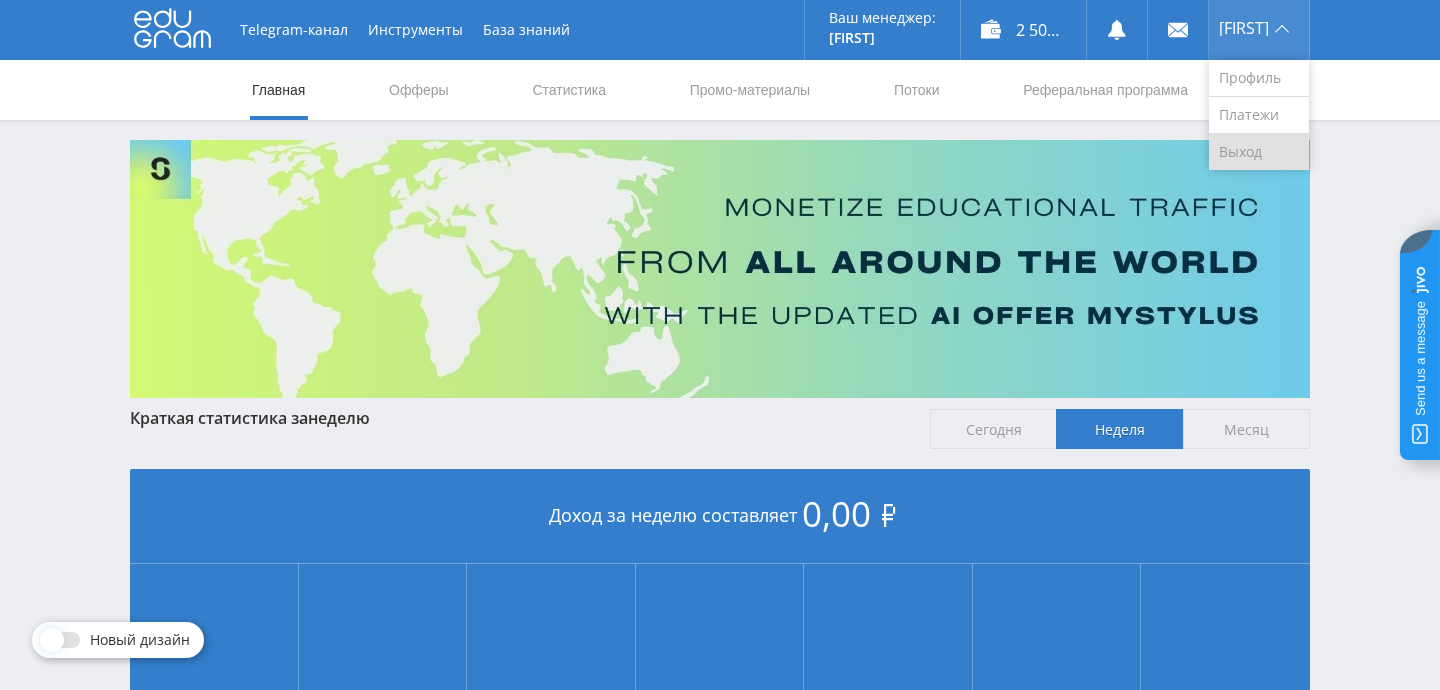 click on "Выход" at bounding box center [1259, 152] 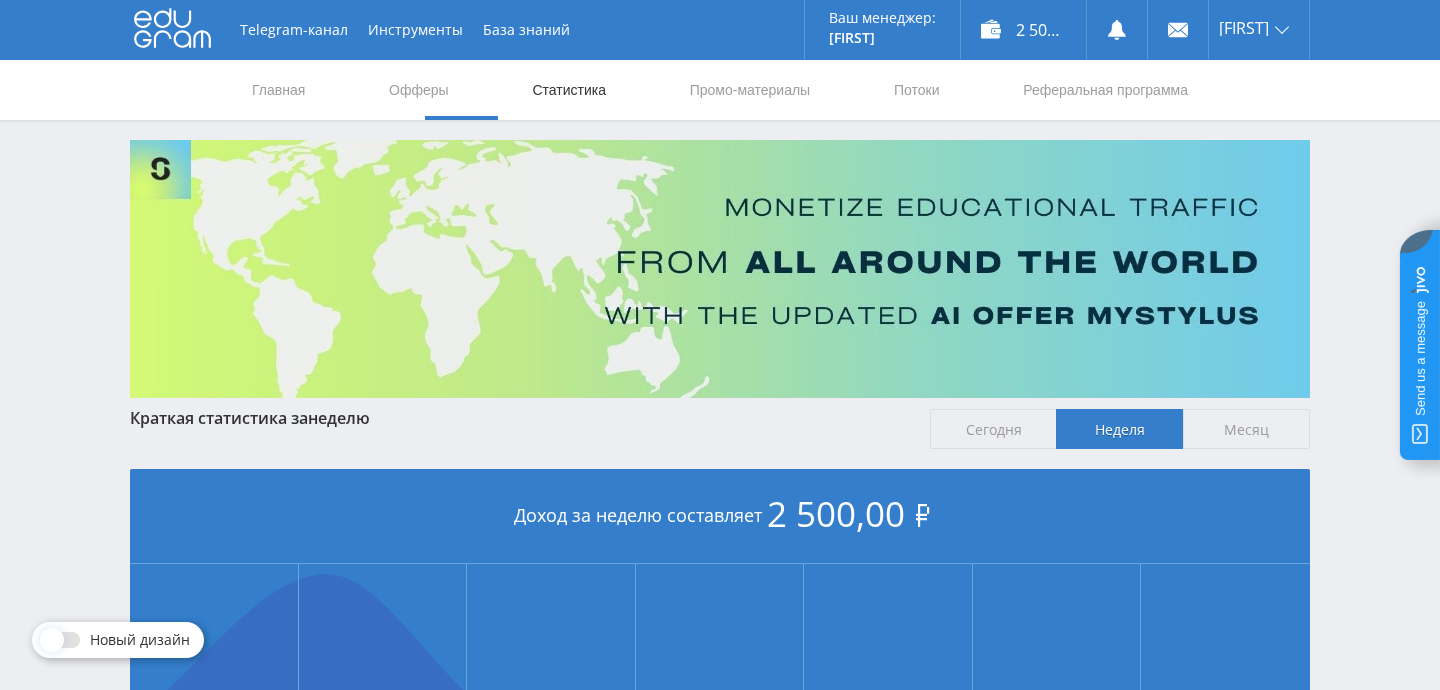 scroll, scrollTop: 0, scrollLeft: 0, axis: both 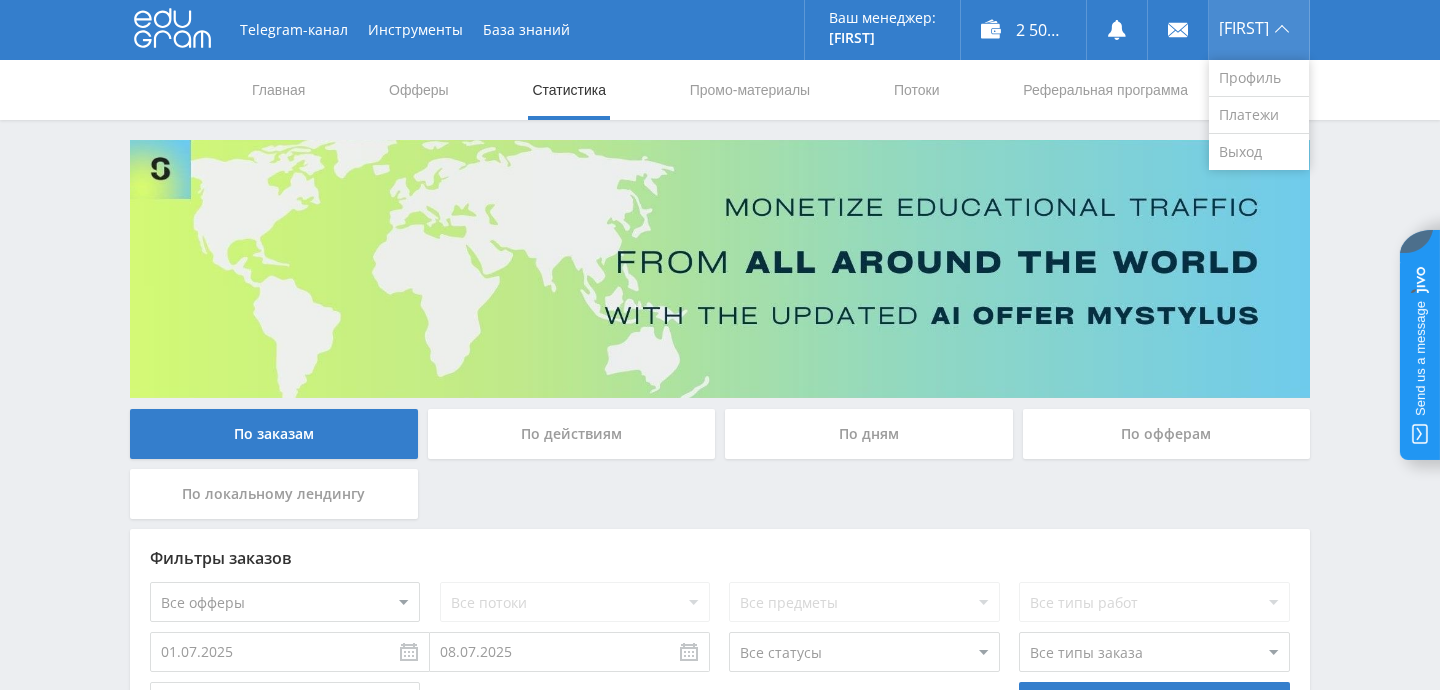 click on "[FIRST]" at bounding box center [1244, 28] 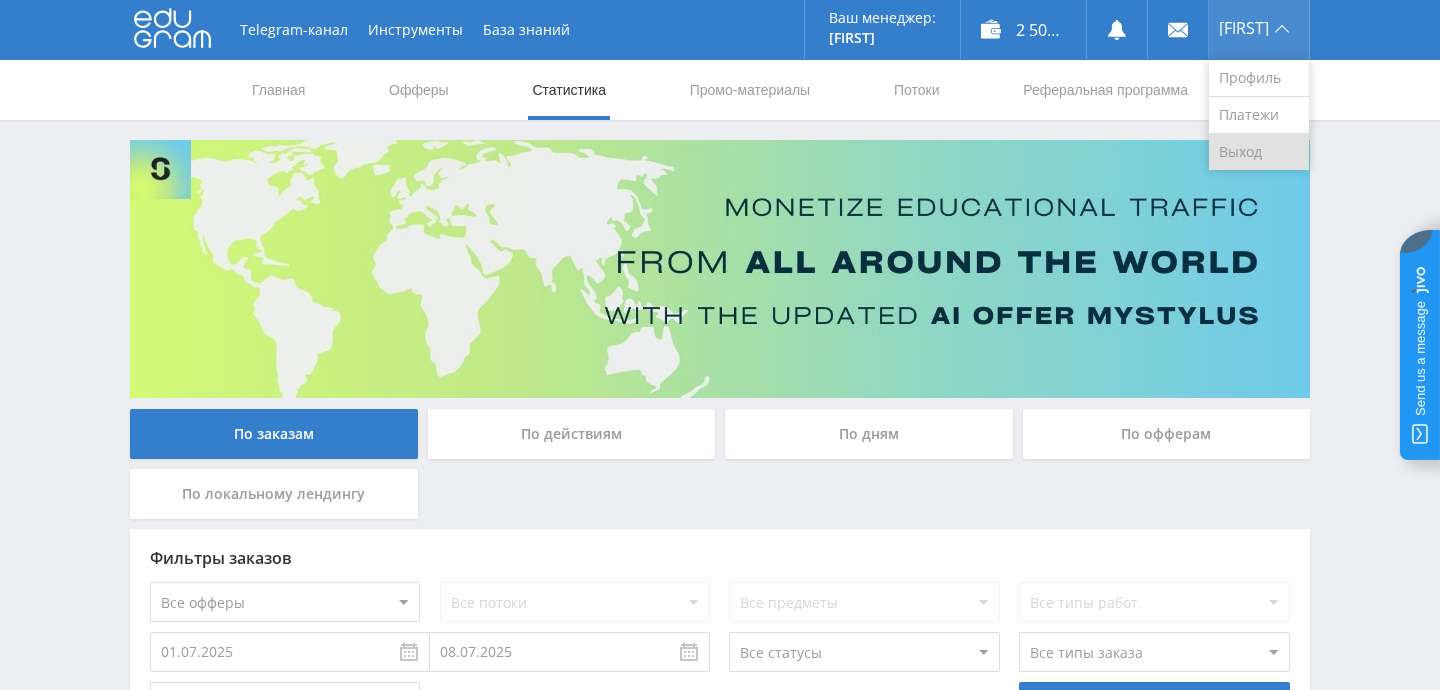 click on "Выход" at bounding box center (1259, 152) 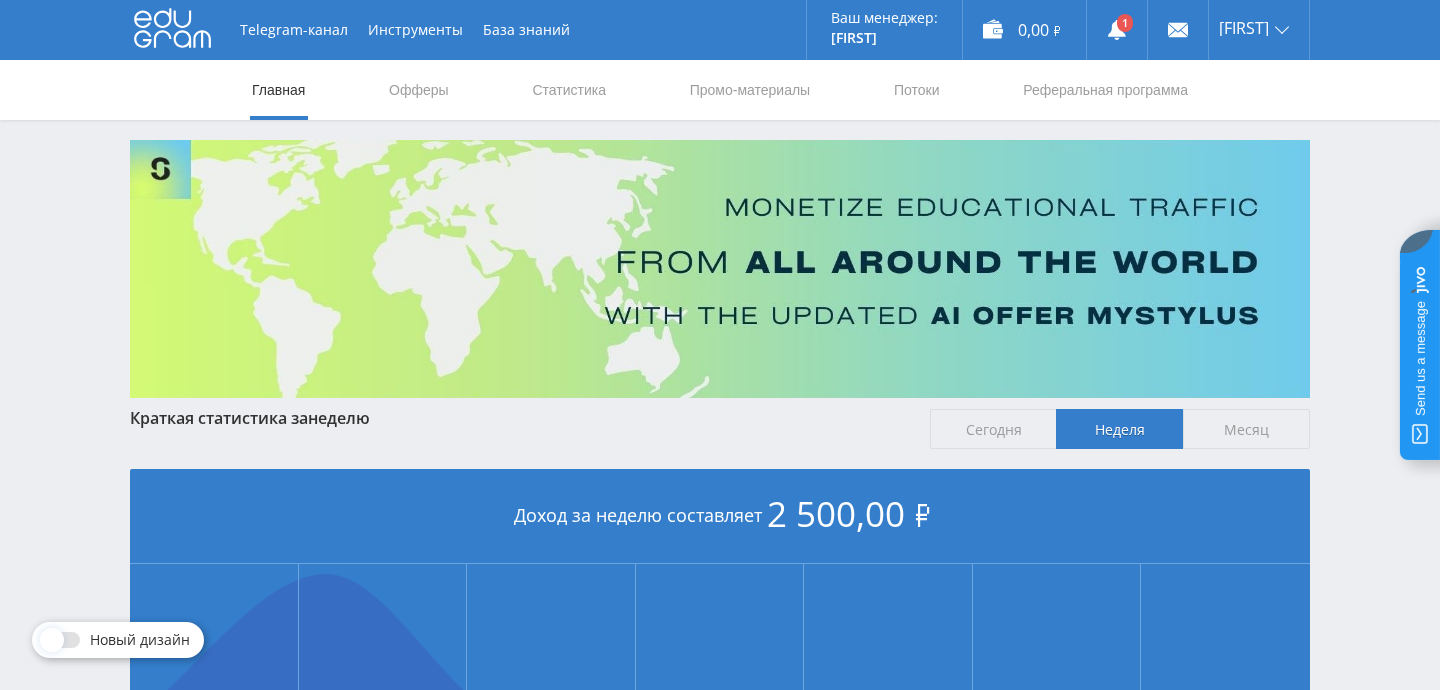 scroll, scrollTop: 0, scrollLeft: 0, axis: both 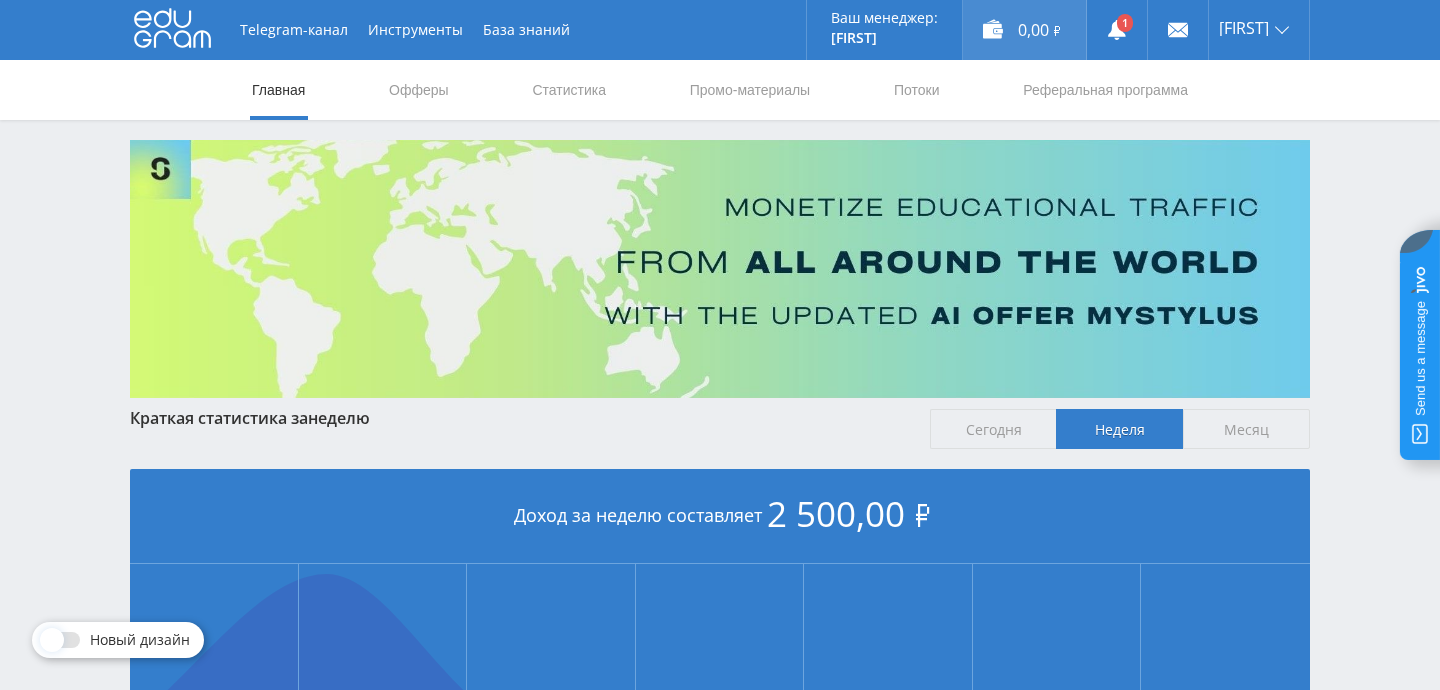 click on "0,00 ₽" at bounding box center (1024, 30) 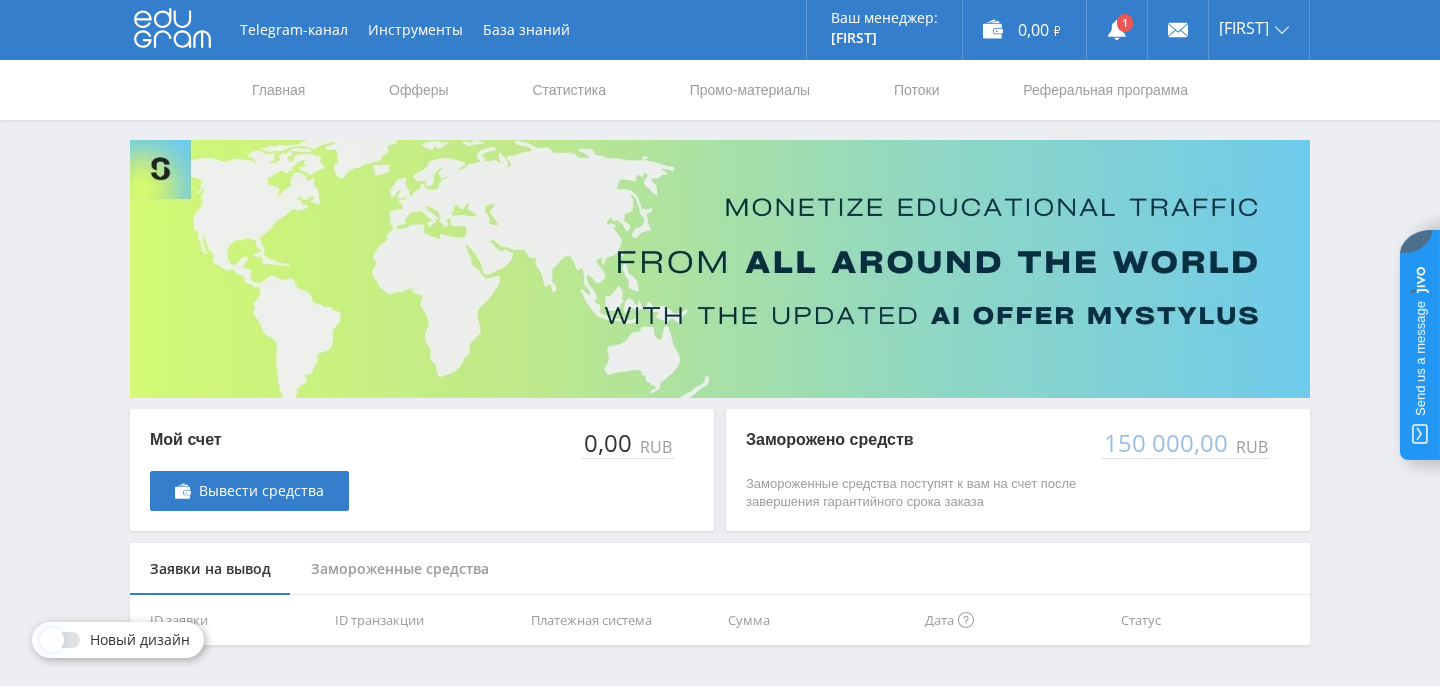 scroll, scrollTop: 0, scrollLeft: 0, axis: both 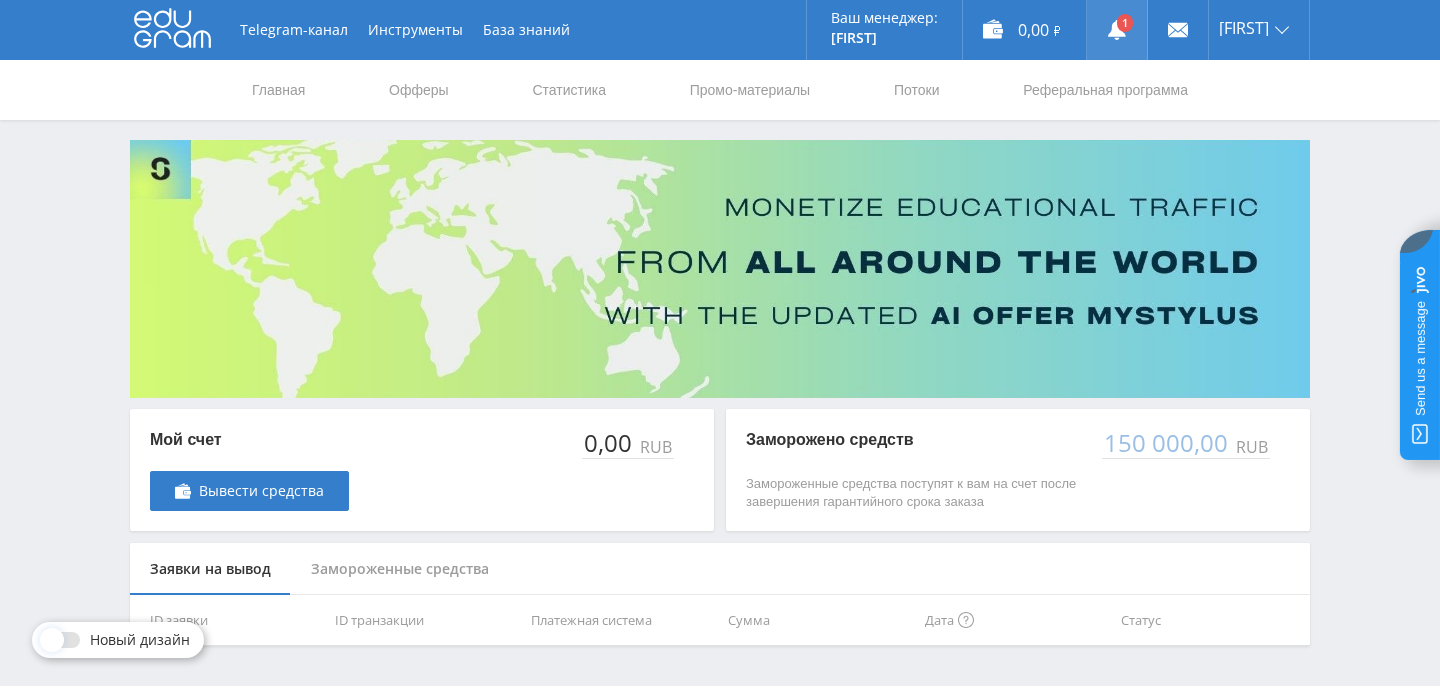 click at bounding box center (1117, 30) 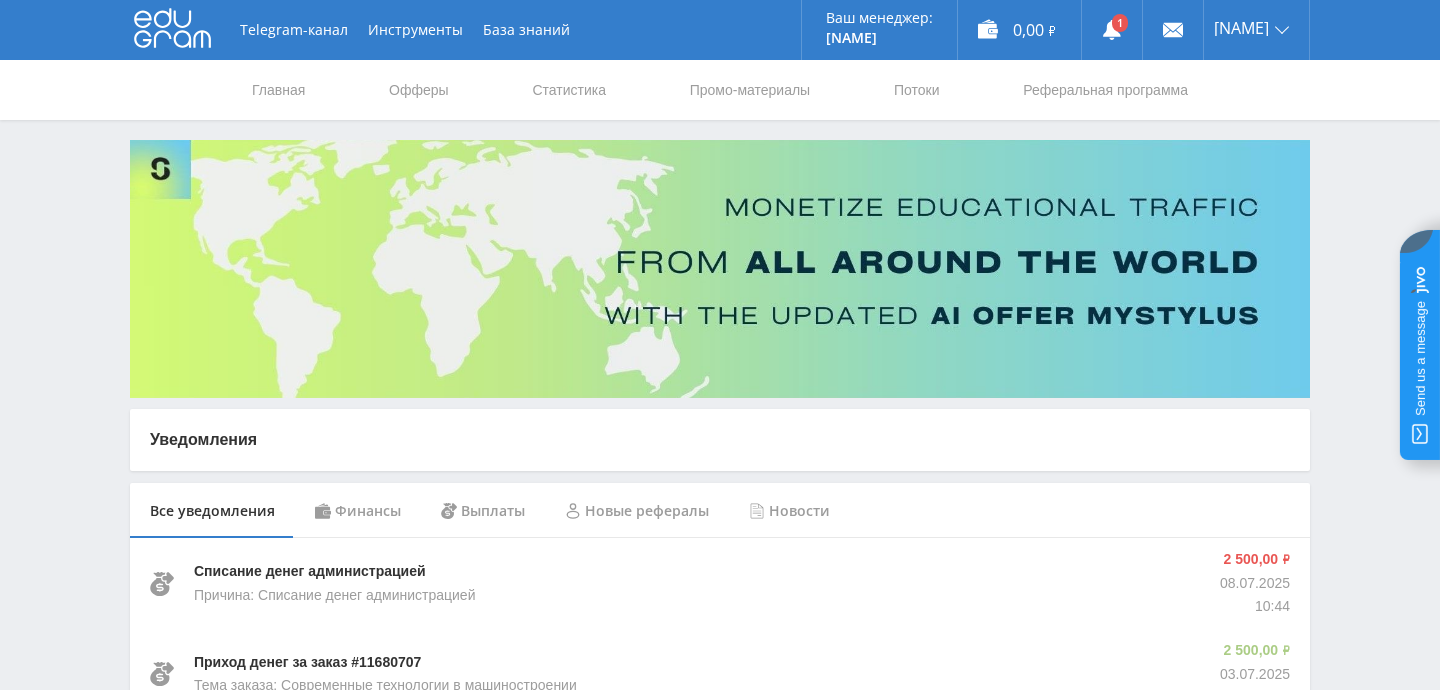scroll, scrollTop: 162, scrollLeft: 0, axis: vertical 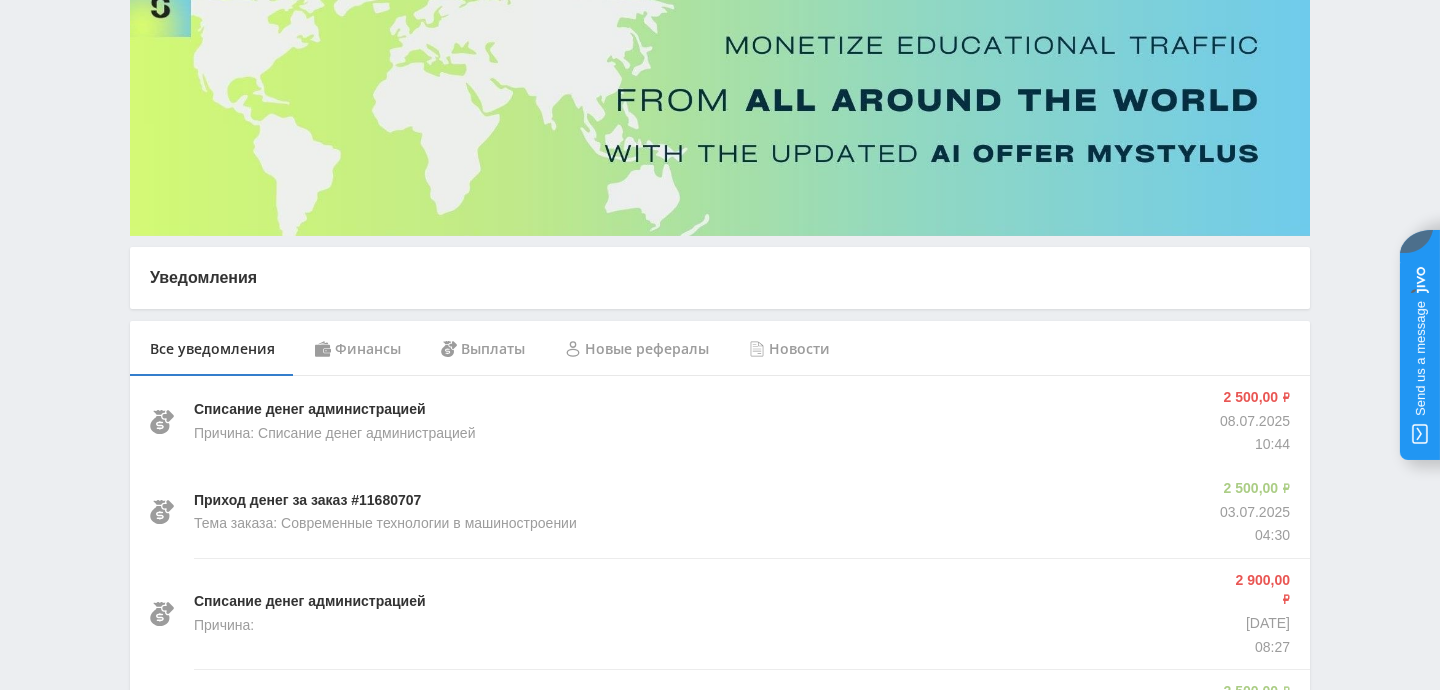 click on "Финансы" at bounding box center (358, 349) 